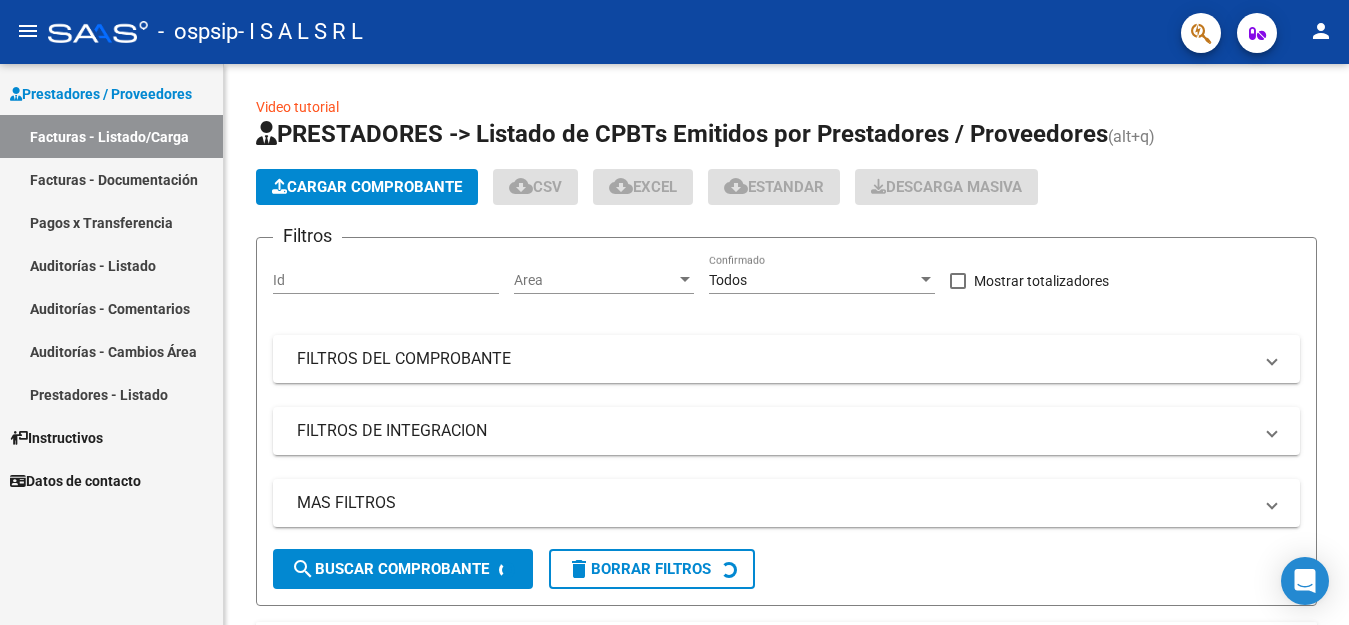 click on "Cargar Comprobante" 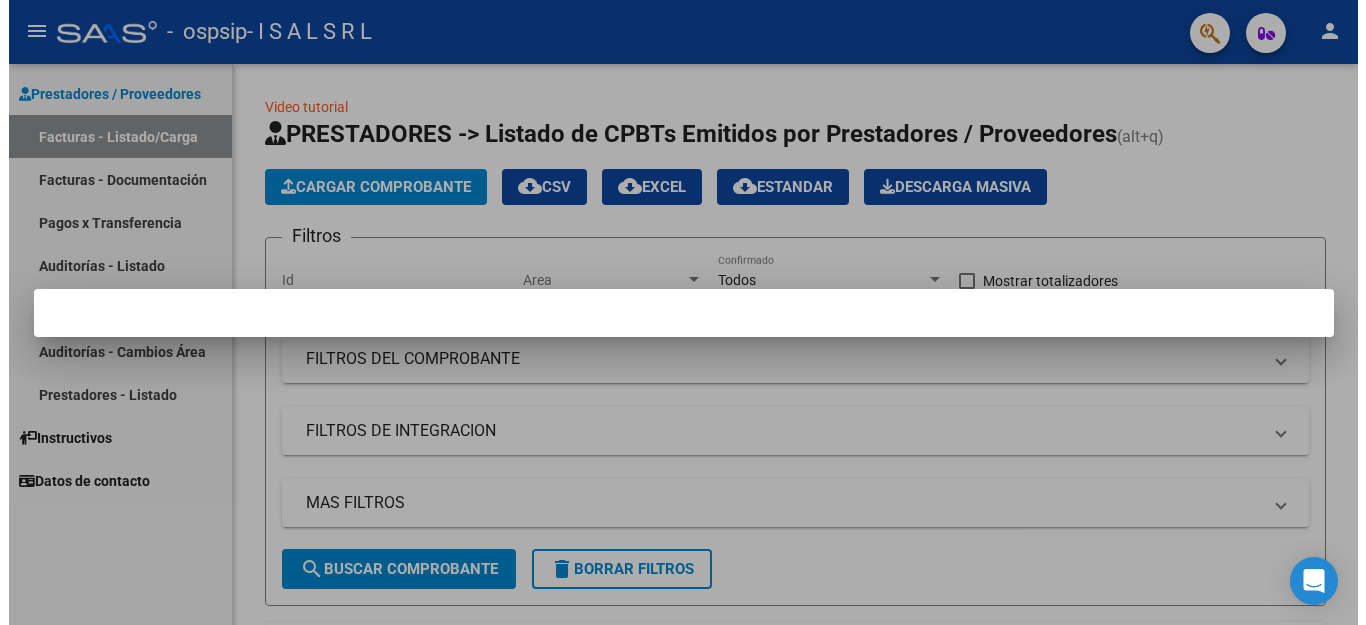 scroll, scrollTop: 0, scrollLeft: 0, axis: both 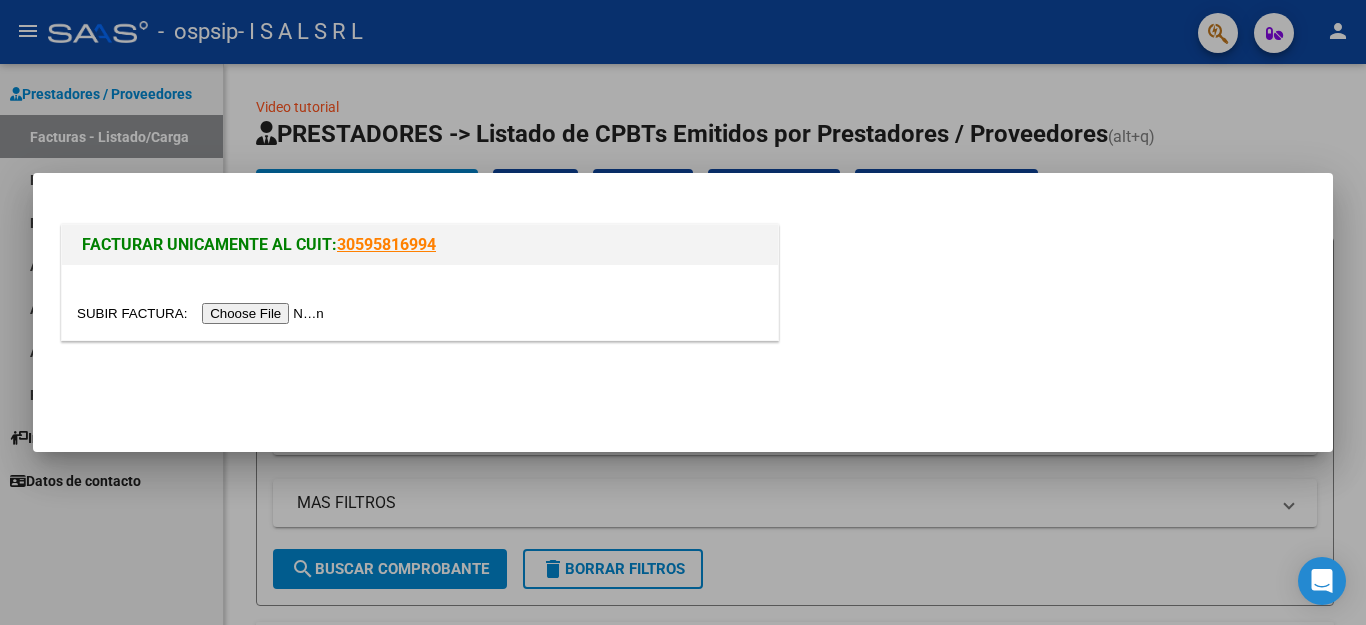 click at bounding box center [203, 313] 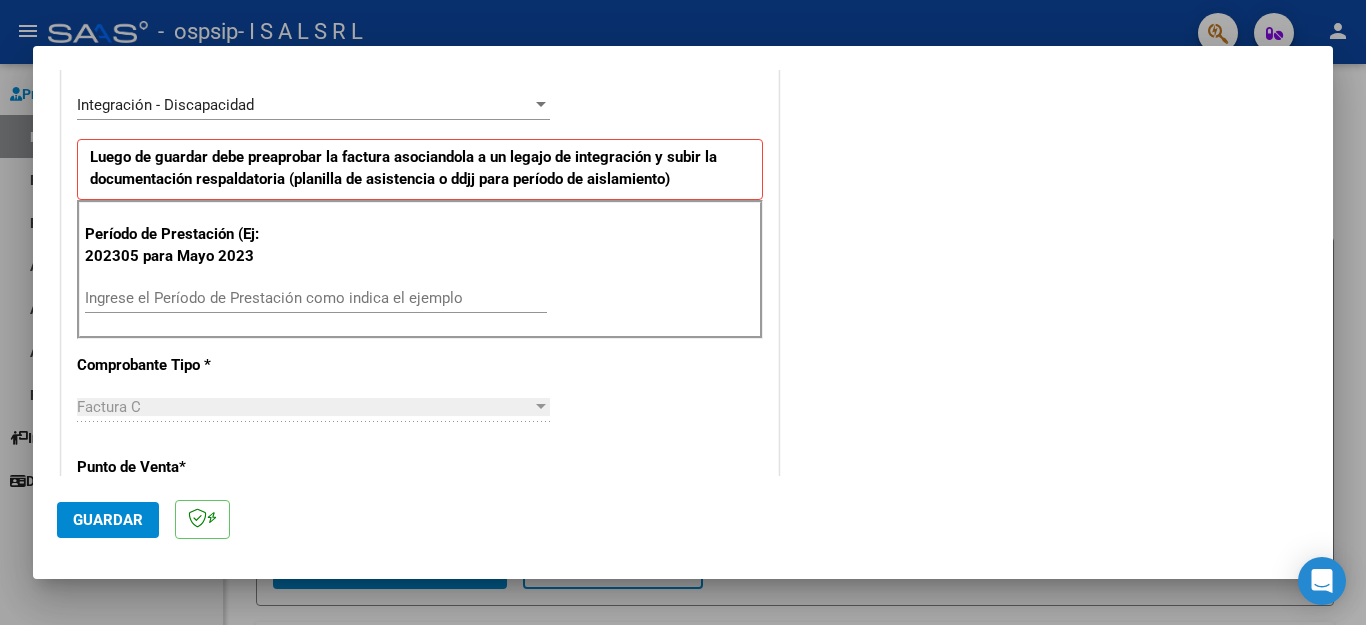 scroll, scrollTop: 470, scrollLeft: 0, axis: vertical 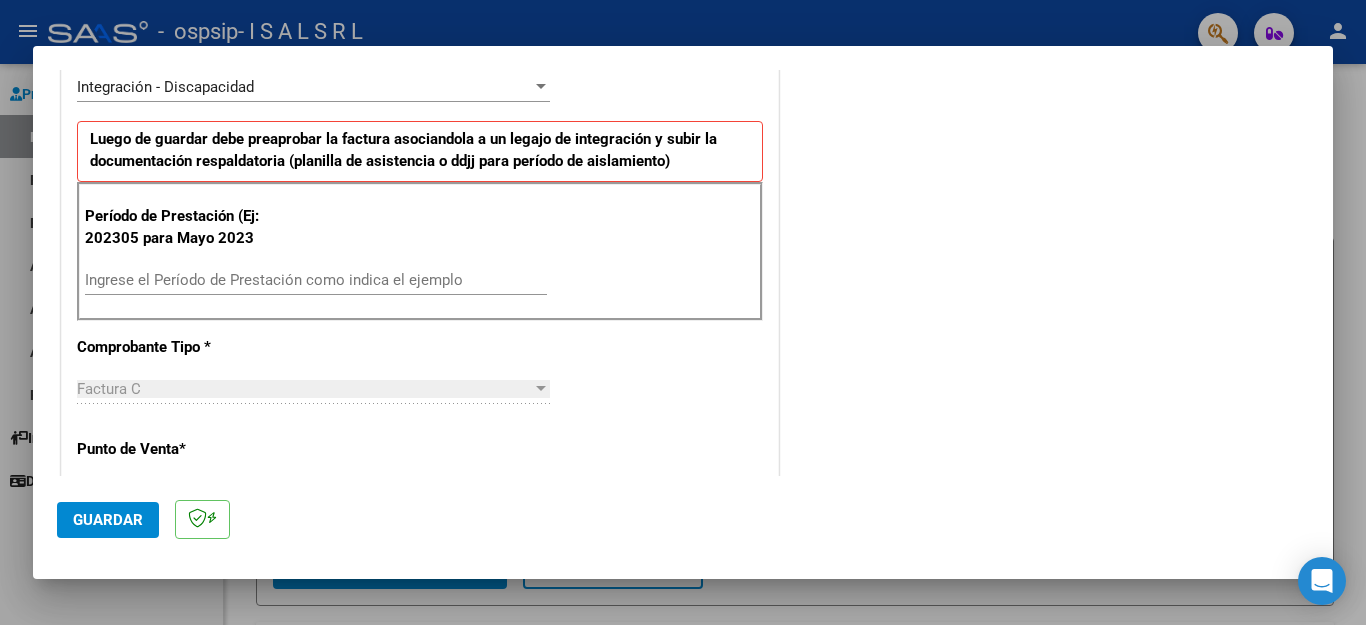 click on "Ingrese el Período de Prestación como indica el ejemplo" at bounding box center (316, 280) 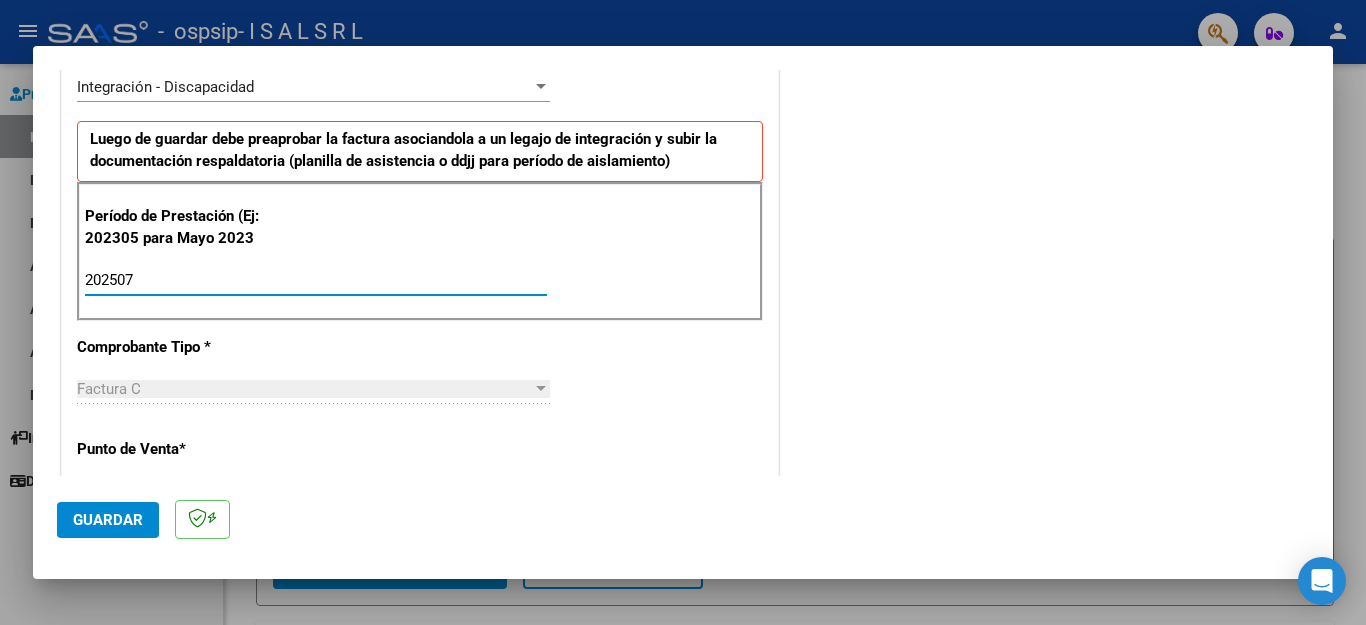 type on "202507" 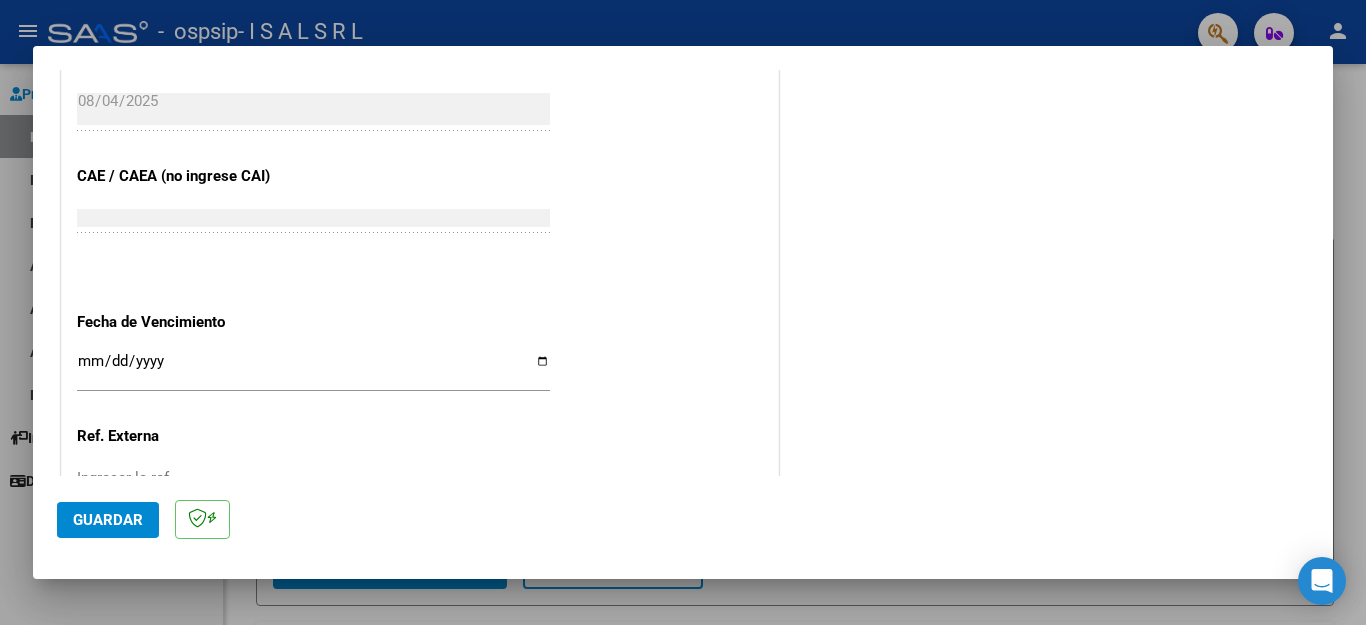 scroll, scrollTop: 1164, scrollLeft: 0, axis: vertical 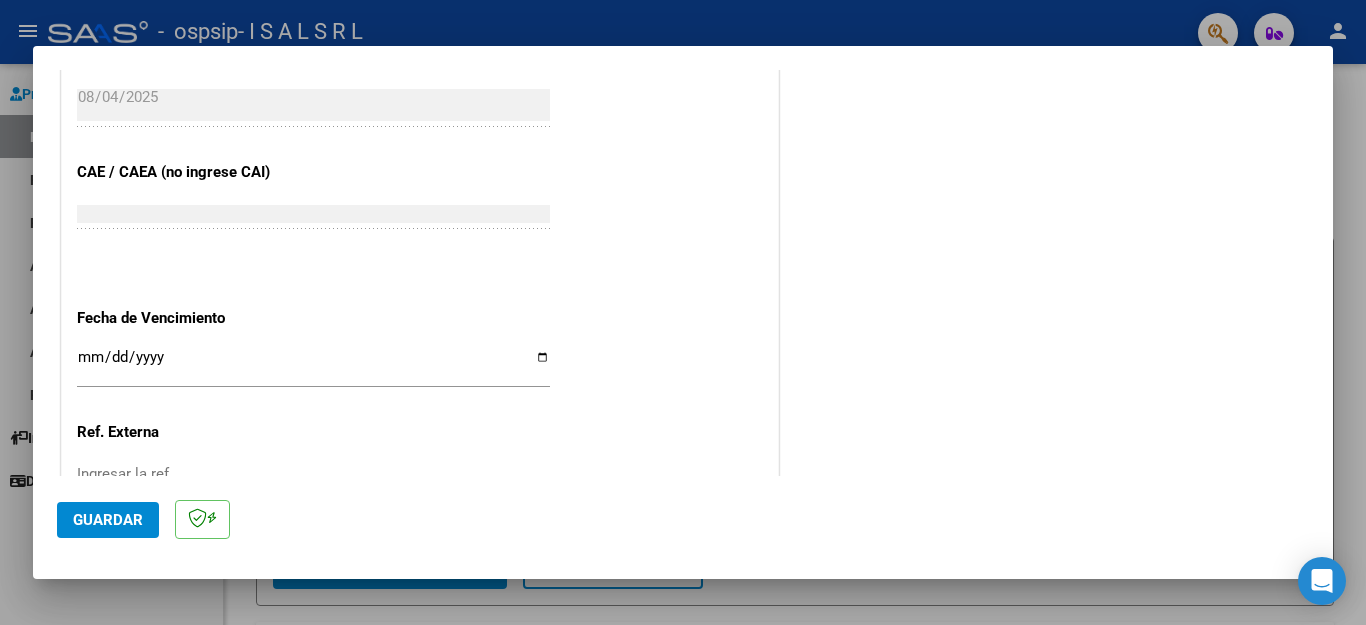 click on "Ingresar la fecha" at bounding box center (313, 365) 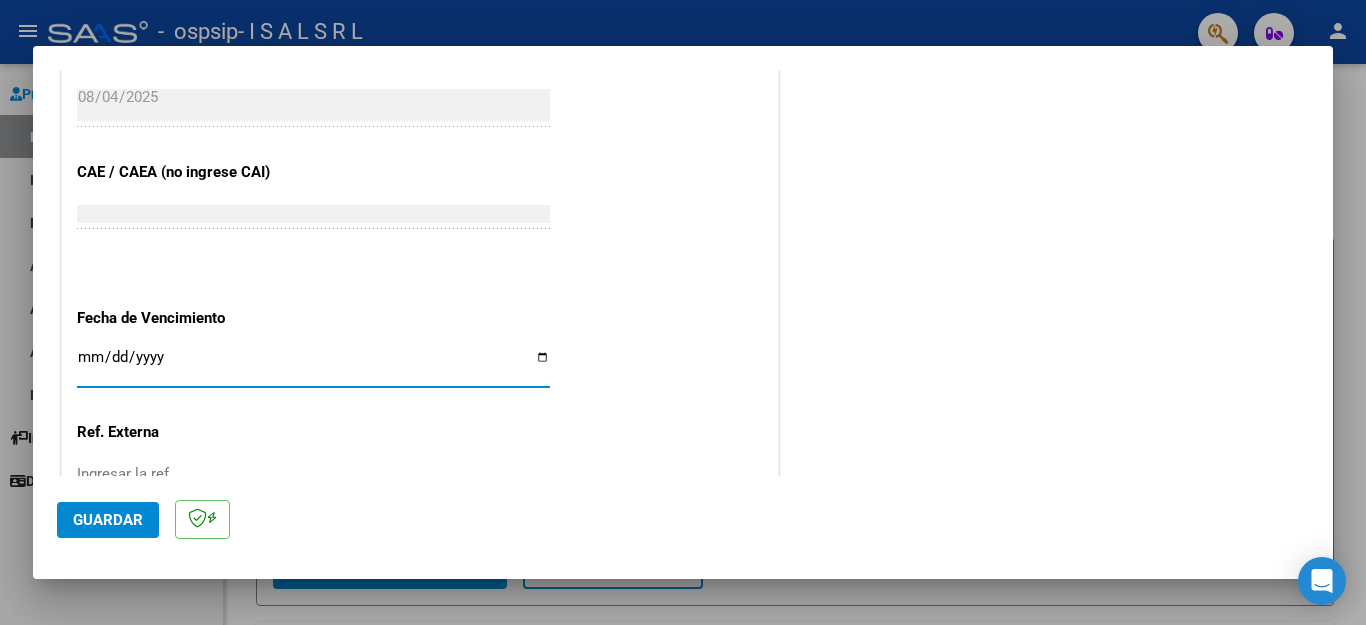 click on "Ingresar la fecha" at bounding box center (313, 365) 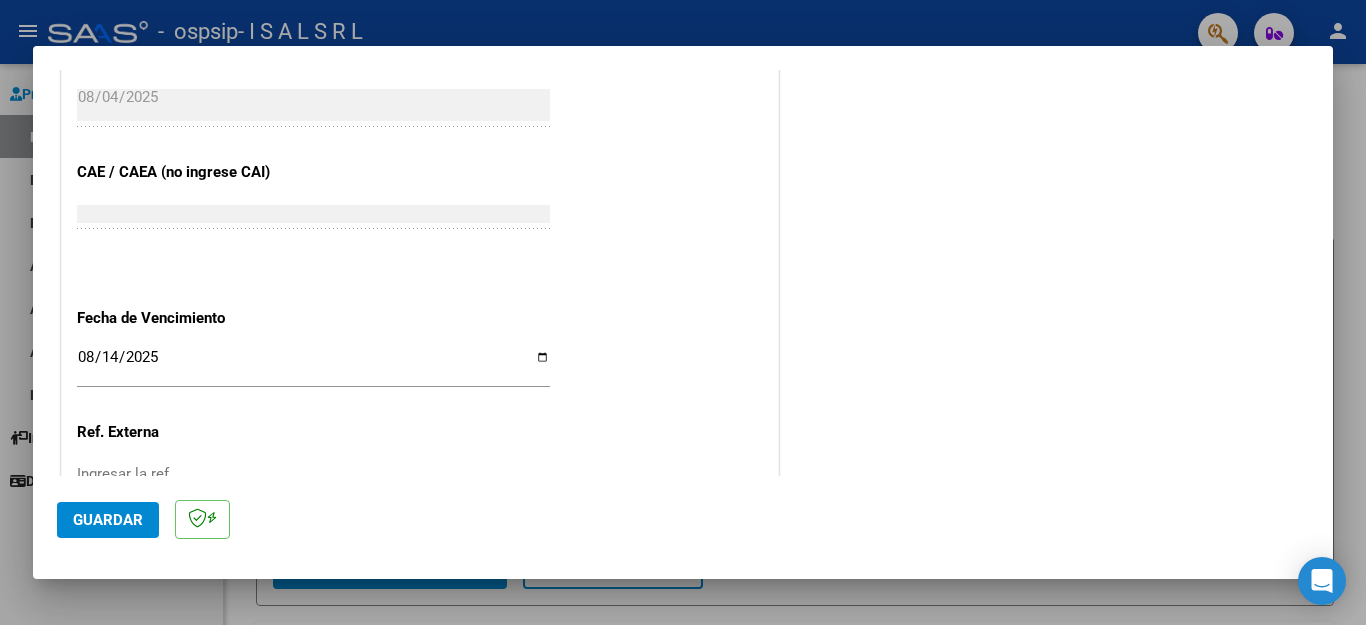 scroll, scrollTop: 1292, scrollLeft: 0, axis: vertical 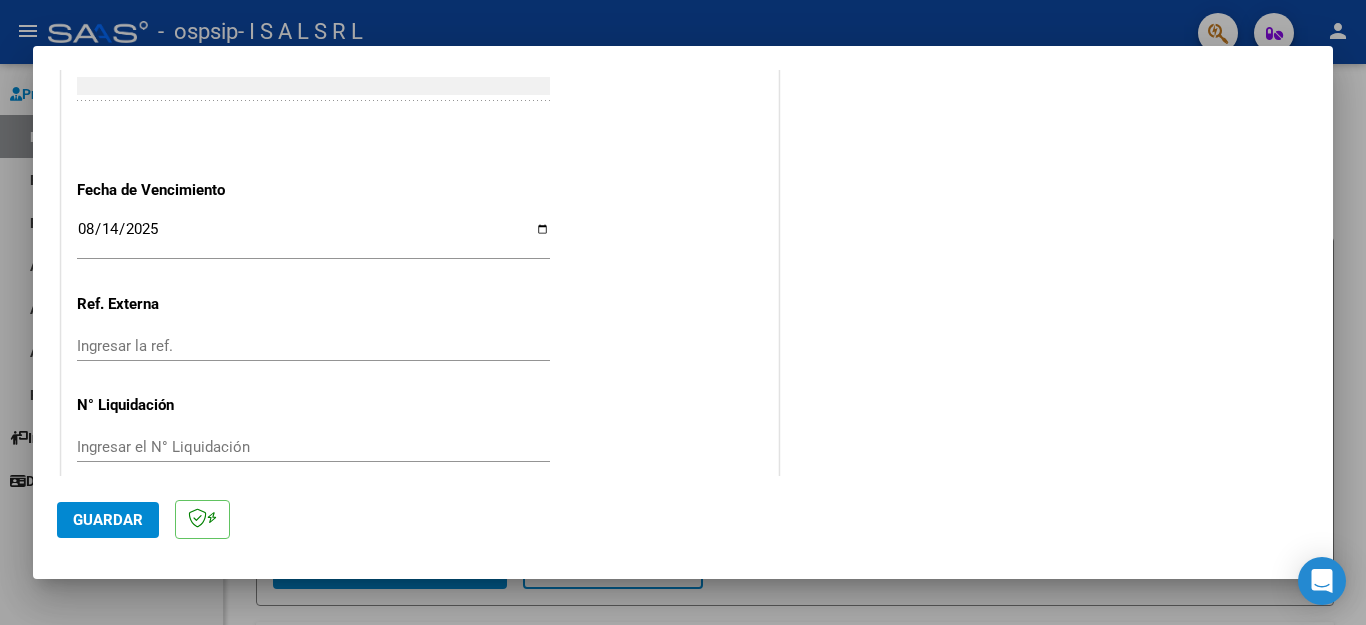 click on "Guardar" 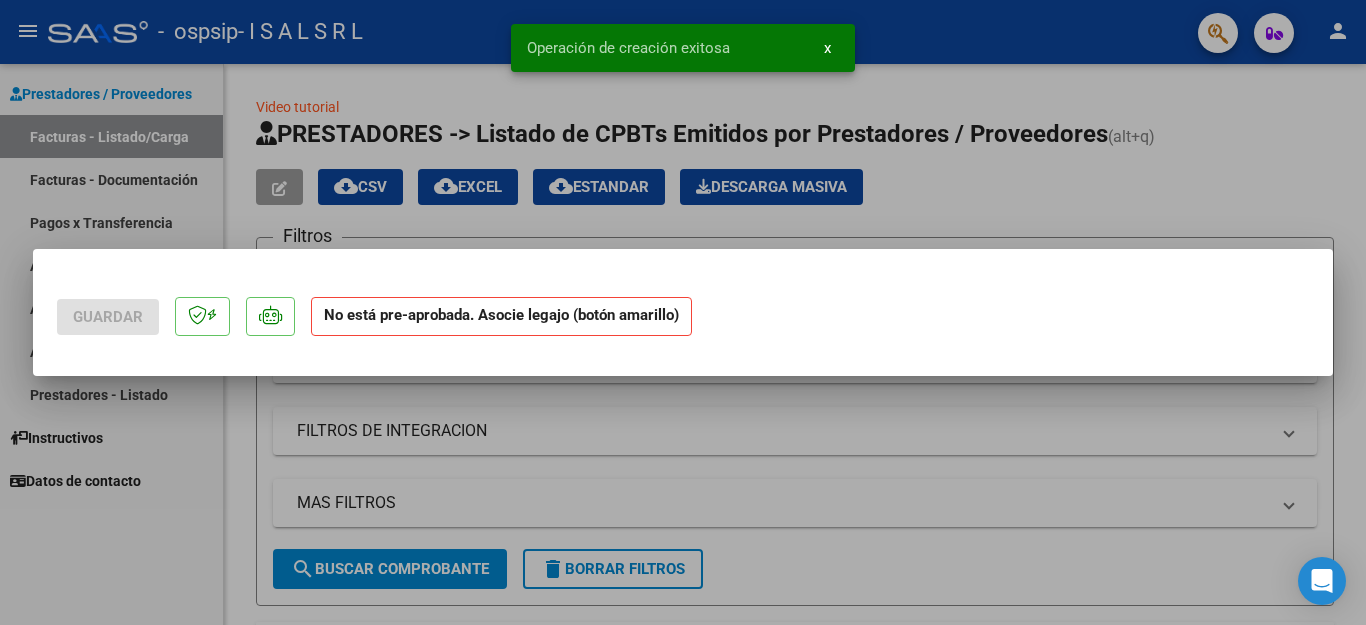 scroll, scrollTop: 0, scrollLeft: 0, axis: both 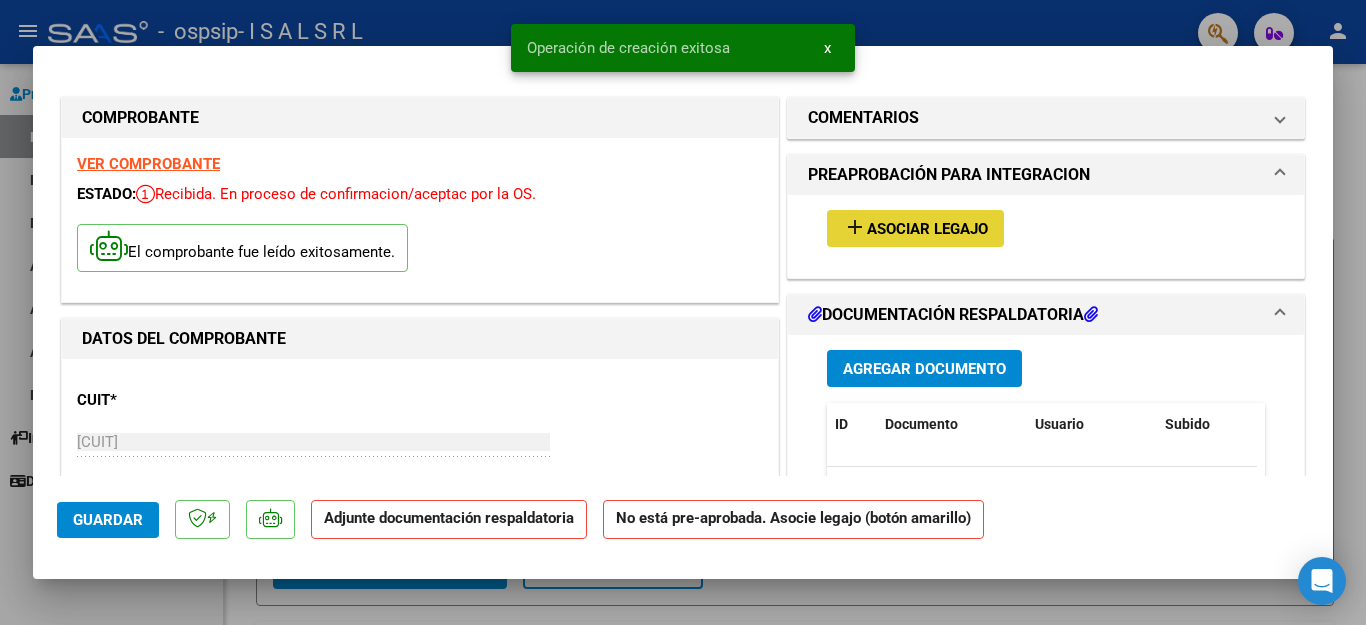 click on "Asociar Legajo" at bounding box center [927, 229] 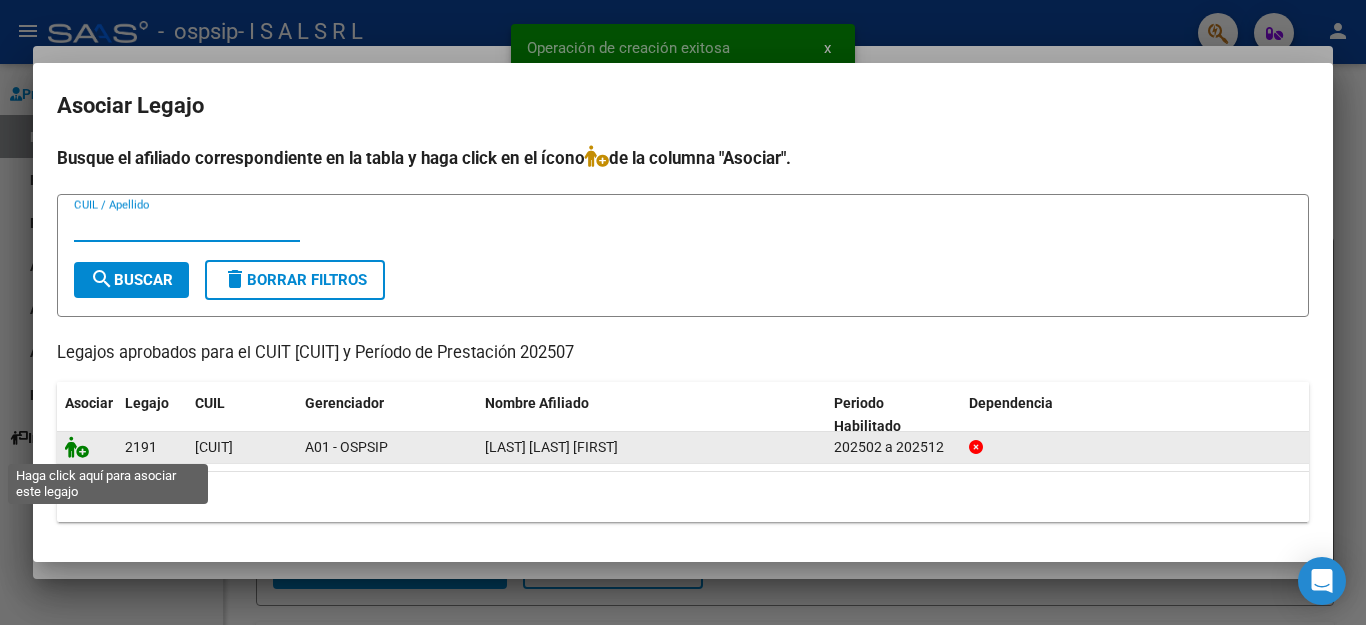 click 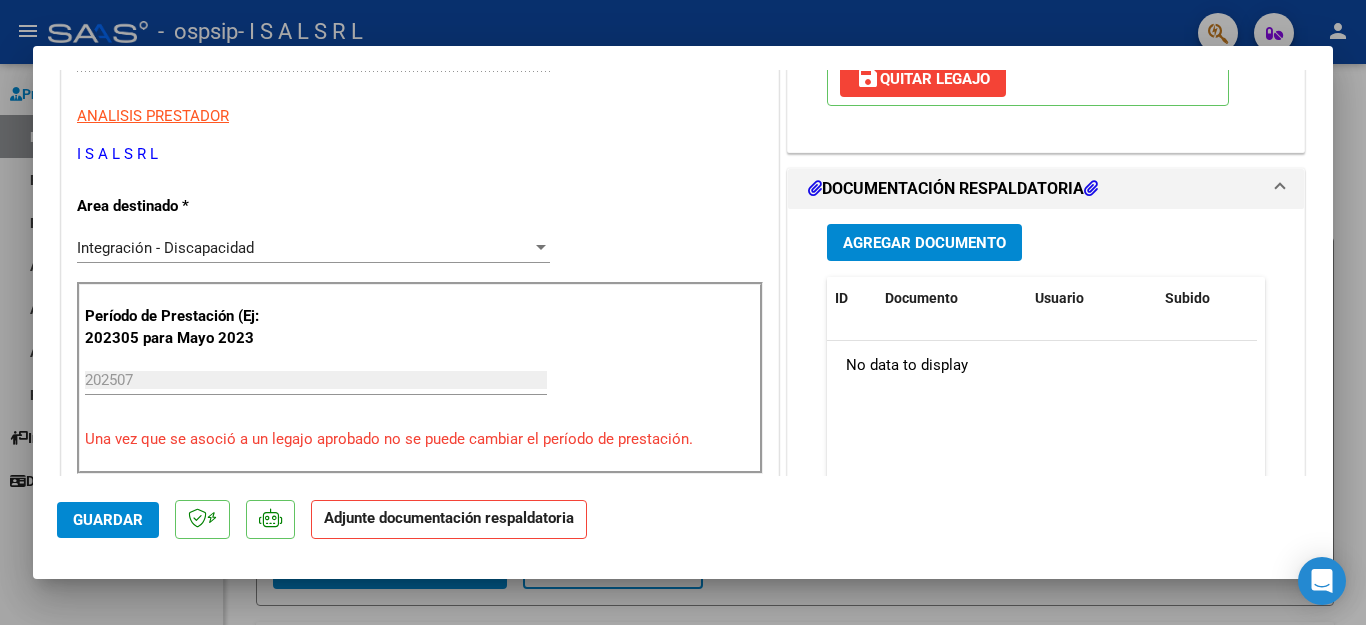 scroll, scrollTop: 523, scrollLeft: 0, axis: vertical 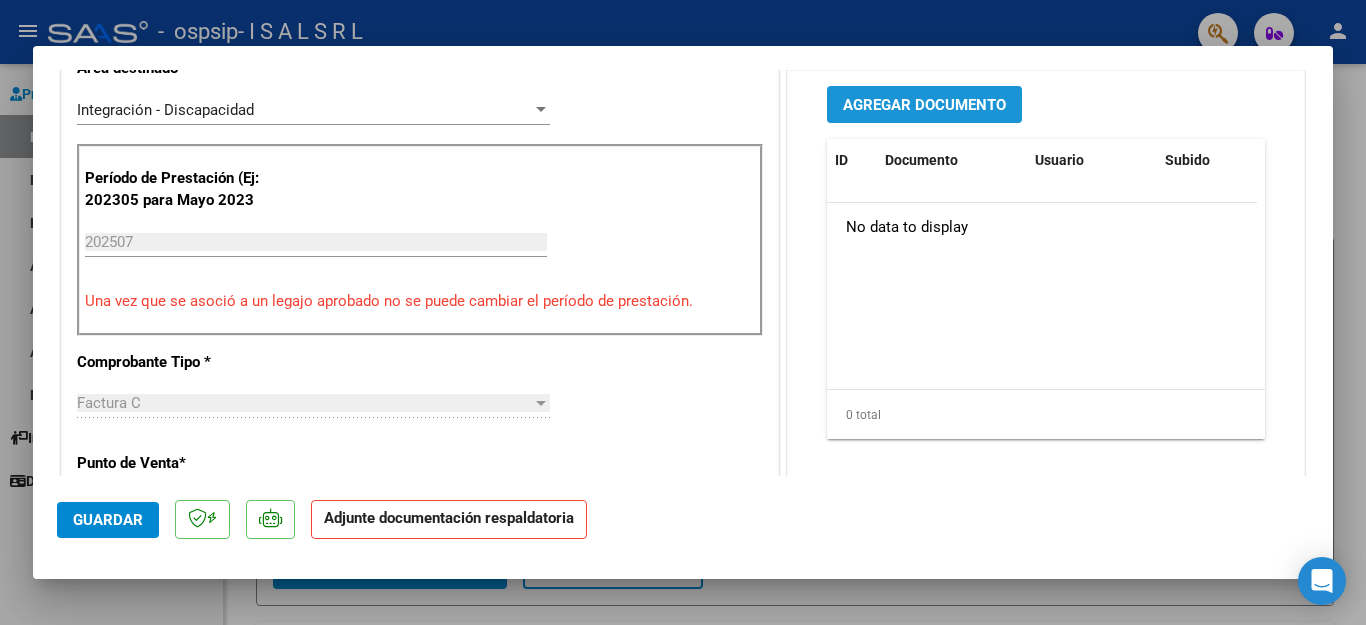 click on "Agregar Documento" at bounding box center [924, 104] 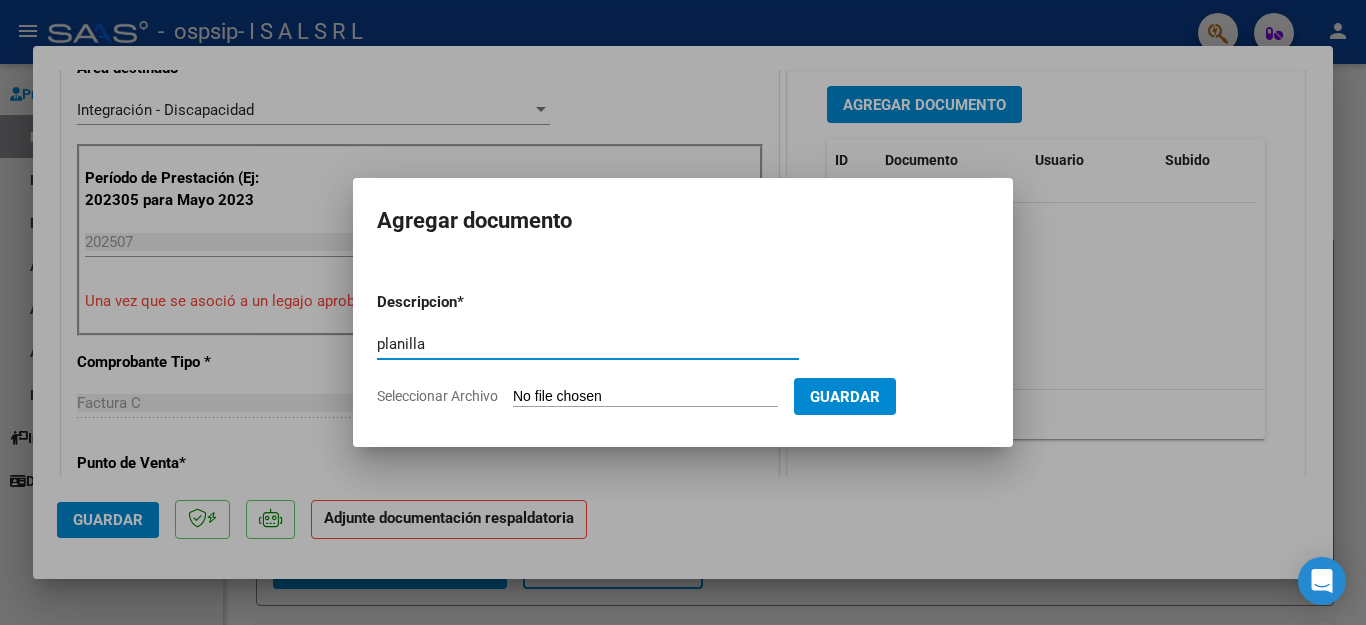 type on "planilla" 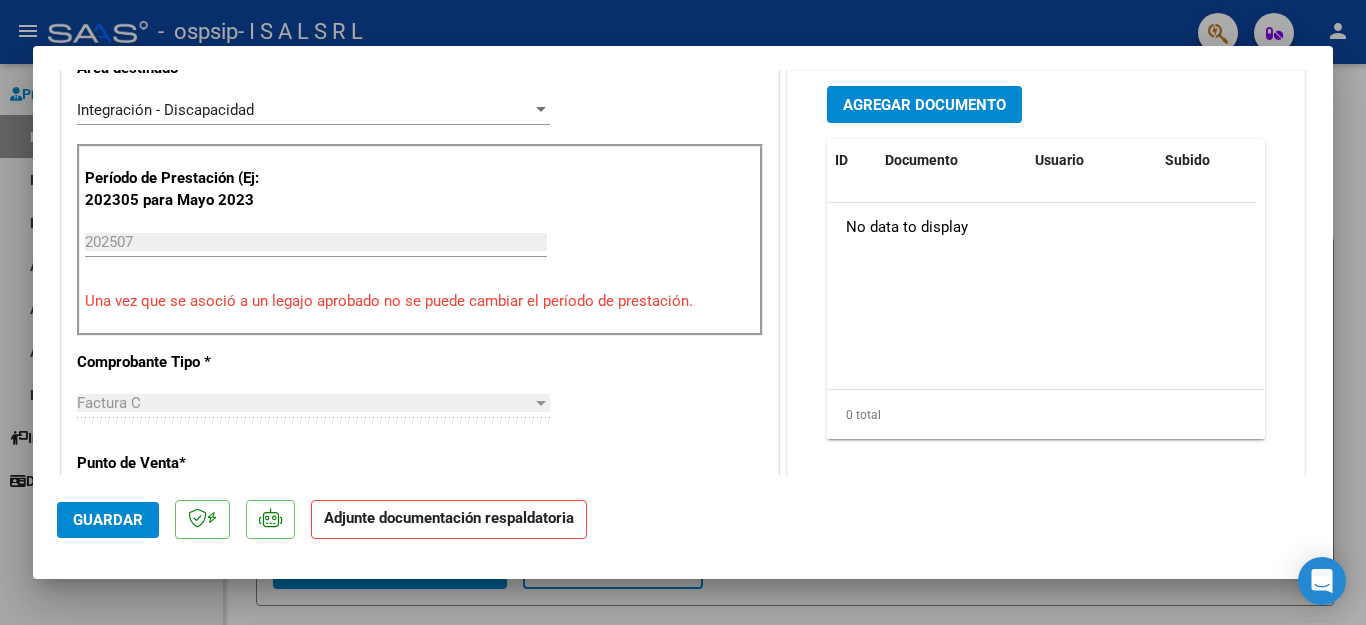 click on "Agregar Documento" at bounding box center (924, 105) 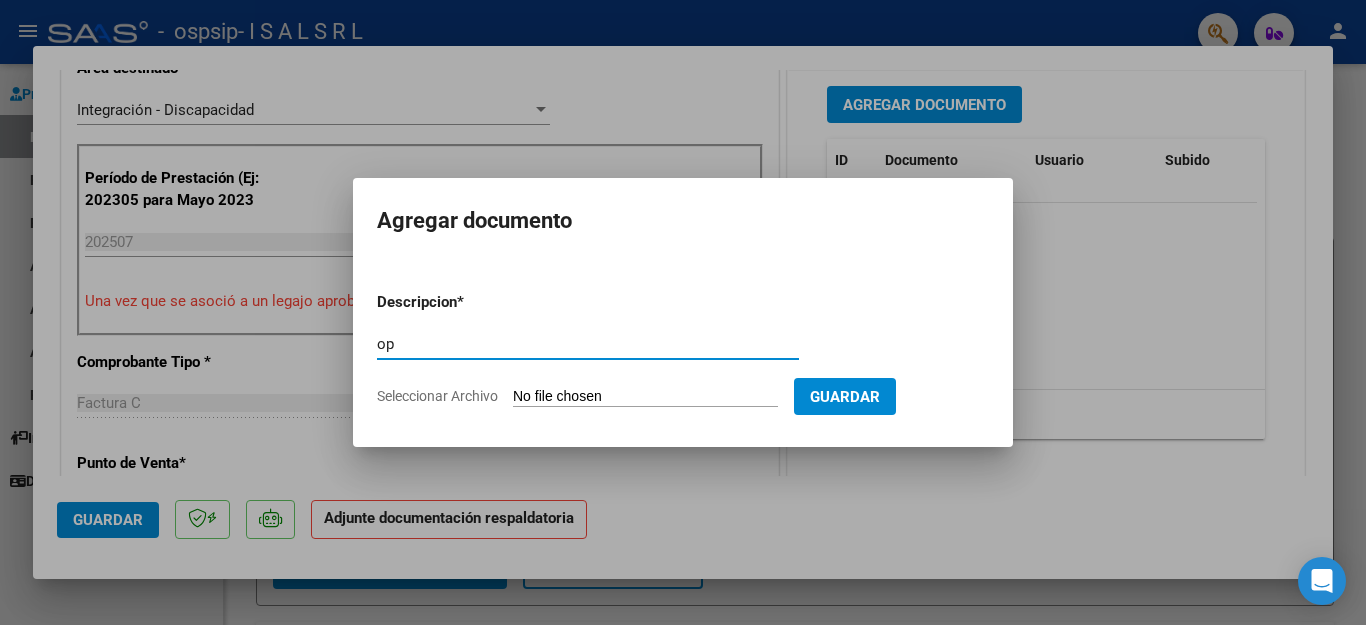 type on "o" 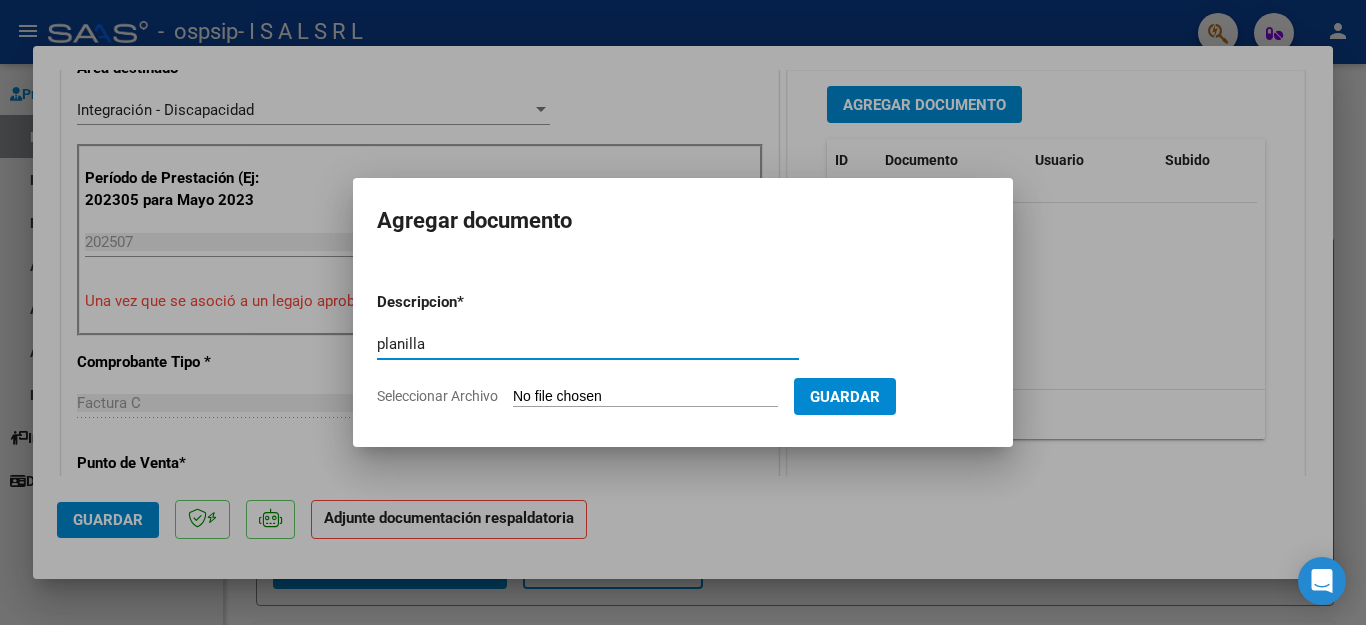 type on "planilla" 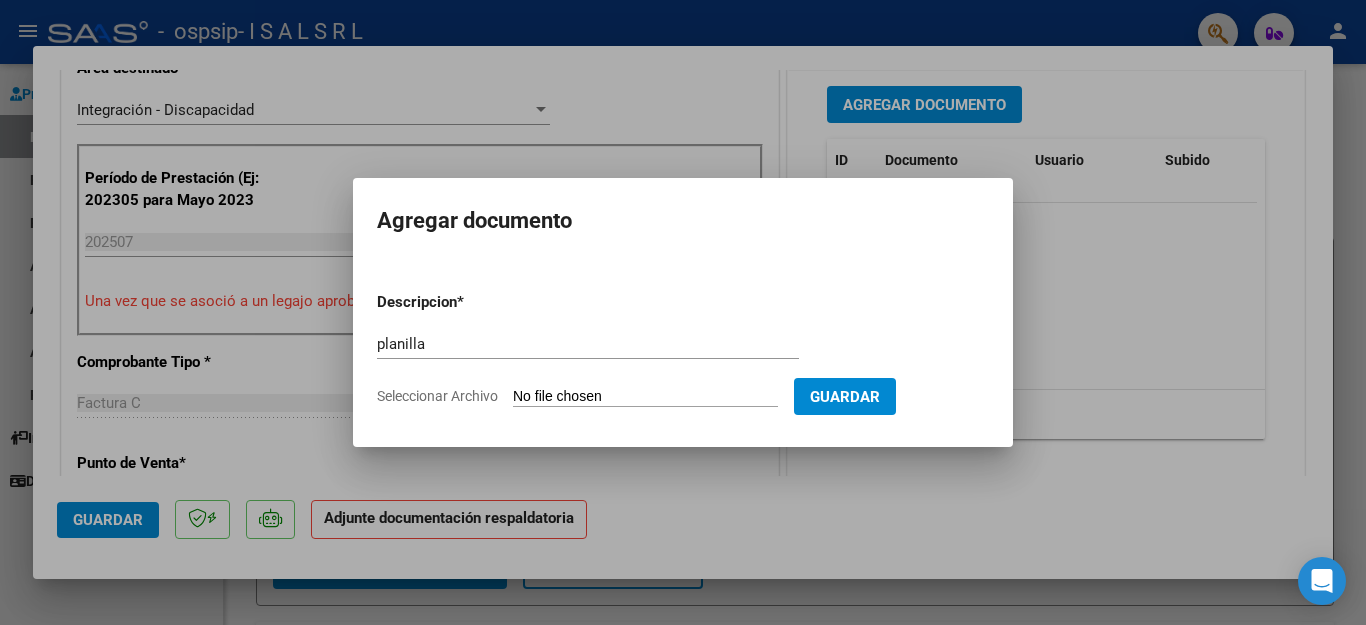 click on "Seleccionar Archivo" at bounding box center [645, 397] 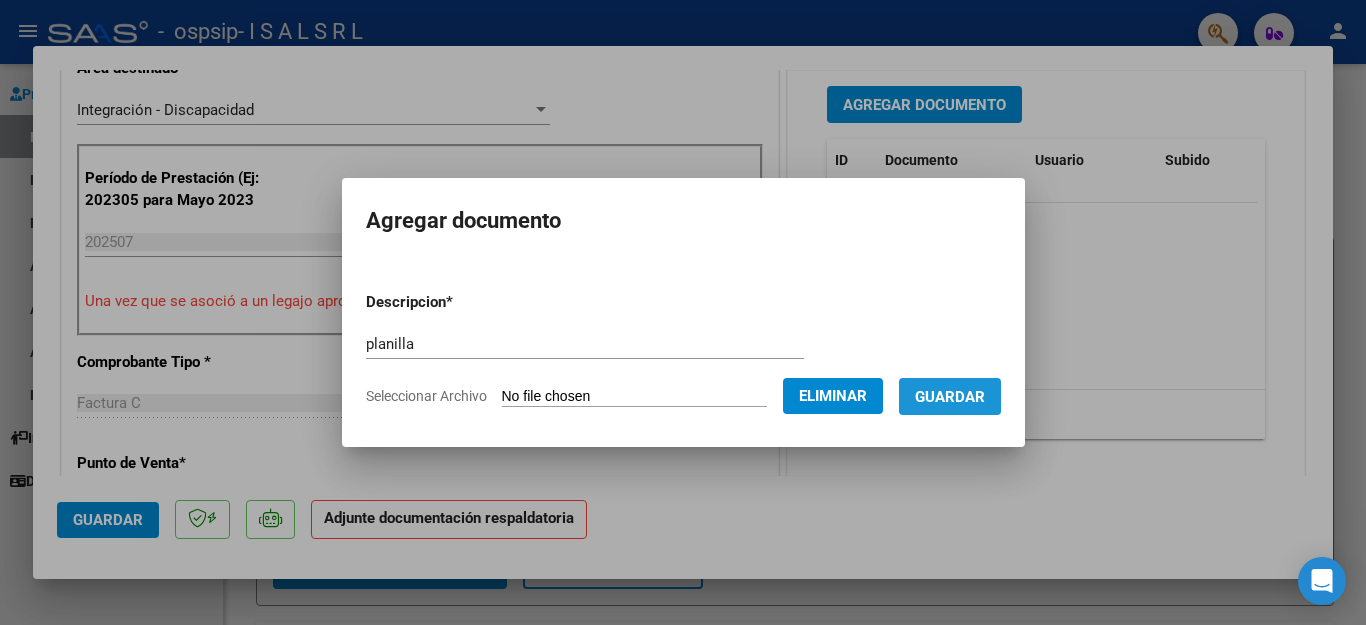 click on "Guardar" at bounding box center [950, 397] 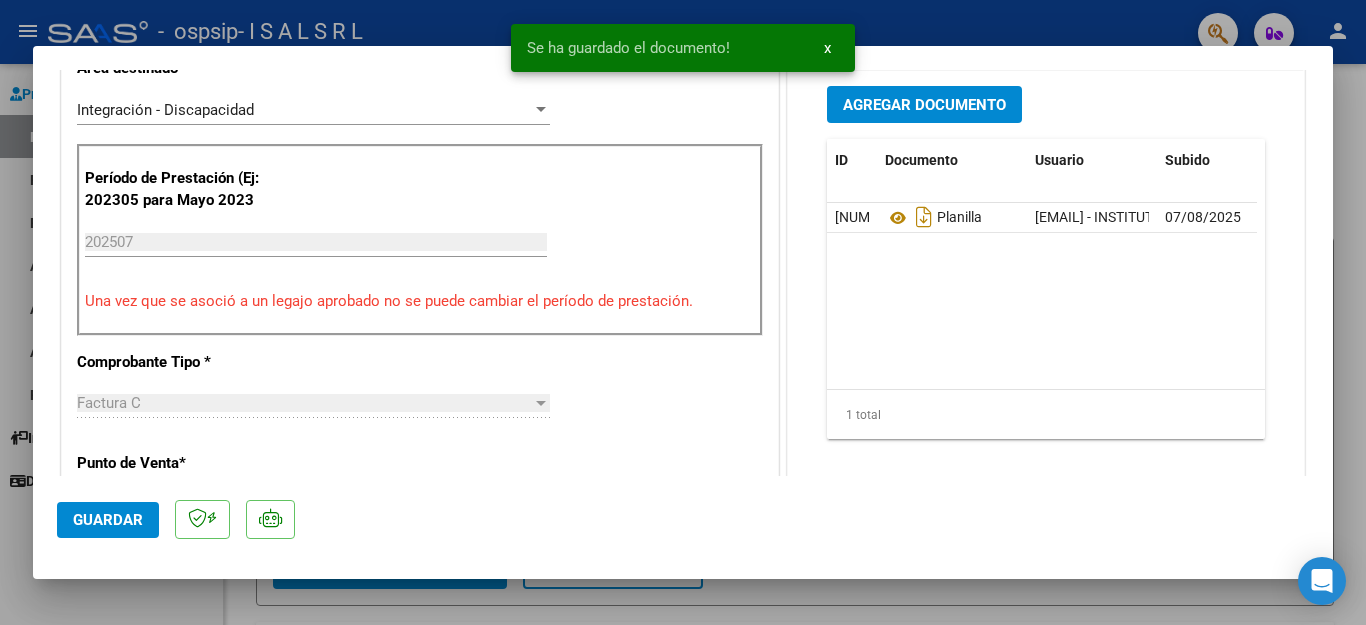 click on "Guardar" 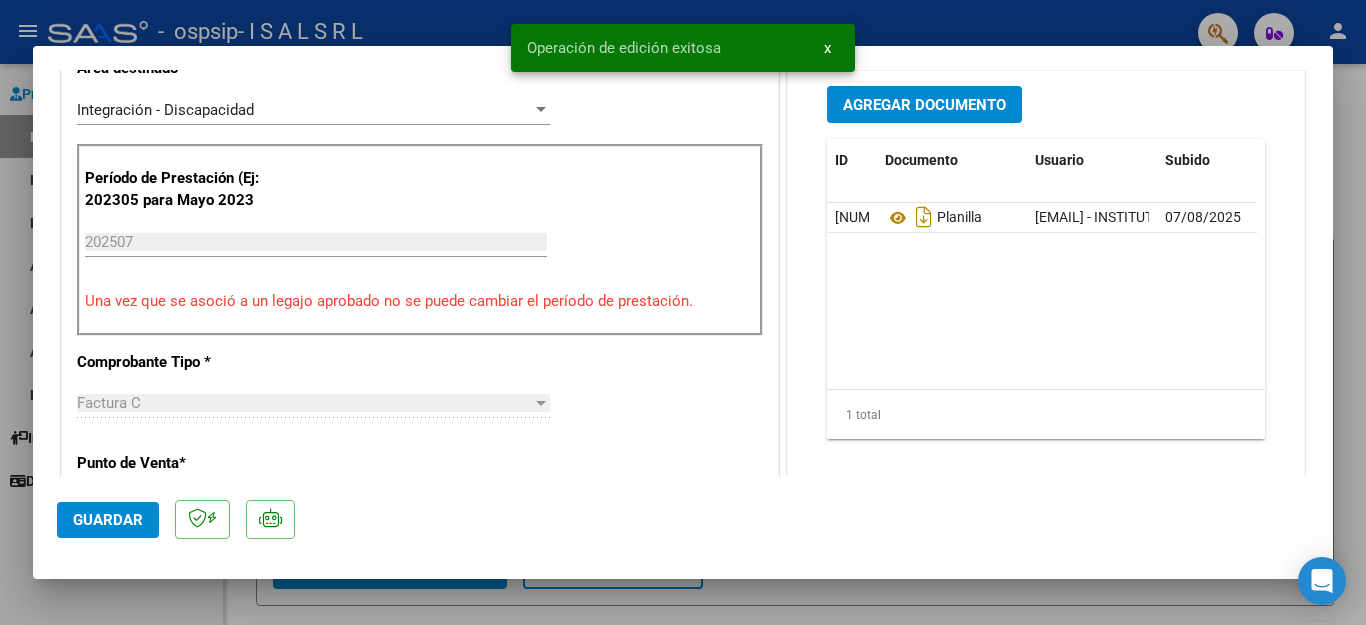 click at bounding box center [683, 312] 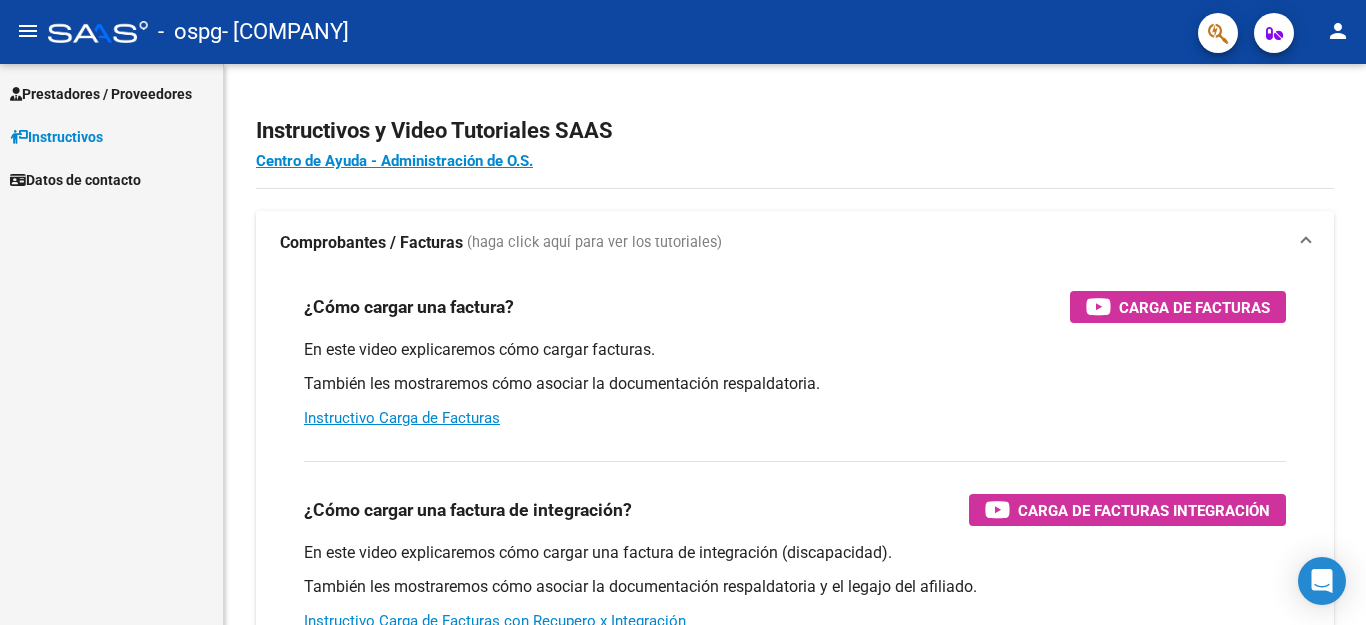 scroll, scrollTop: 0, scrollLeft: 0, axis: both 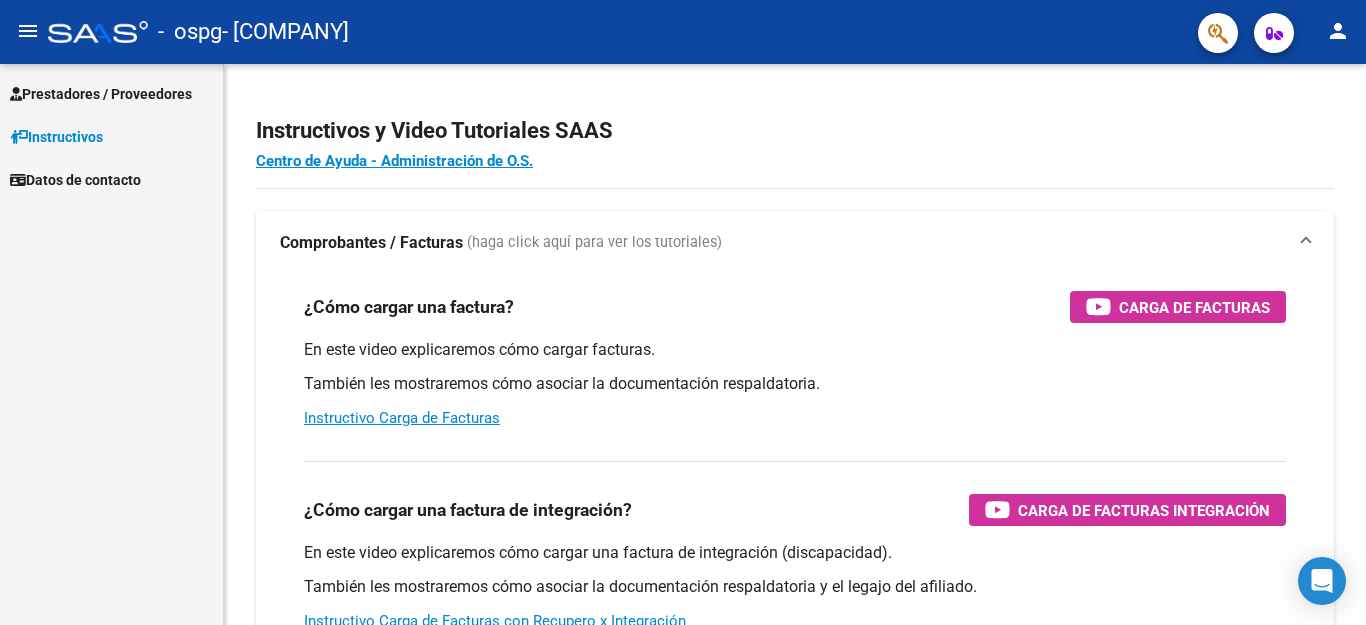 click on "Prestadores / Proveedores" at bounding box center (101, 94) 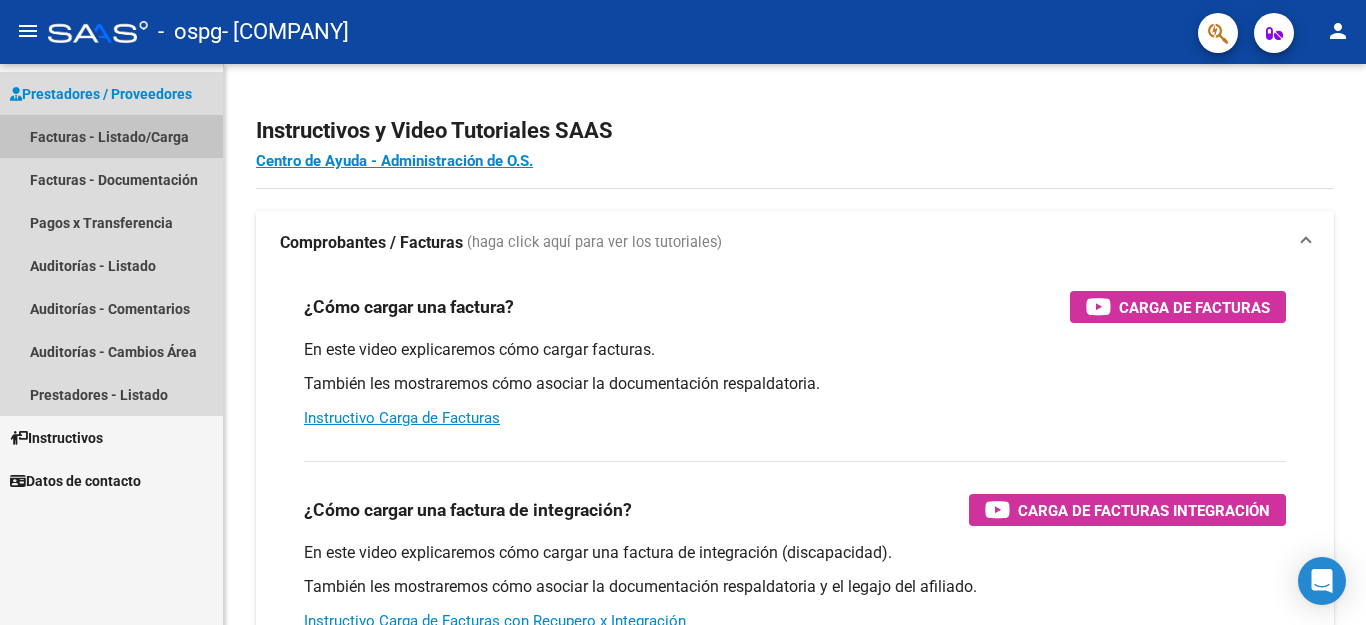 click on "Facturas - Listado/Carga" at bounding box center (111, 136) 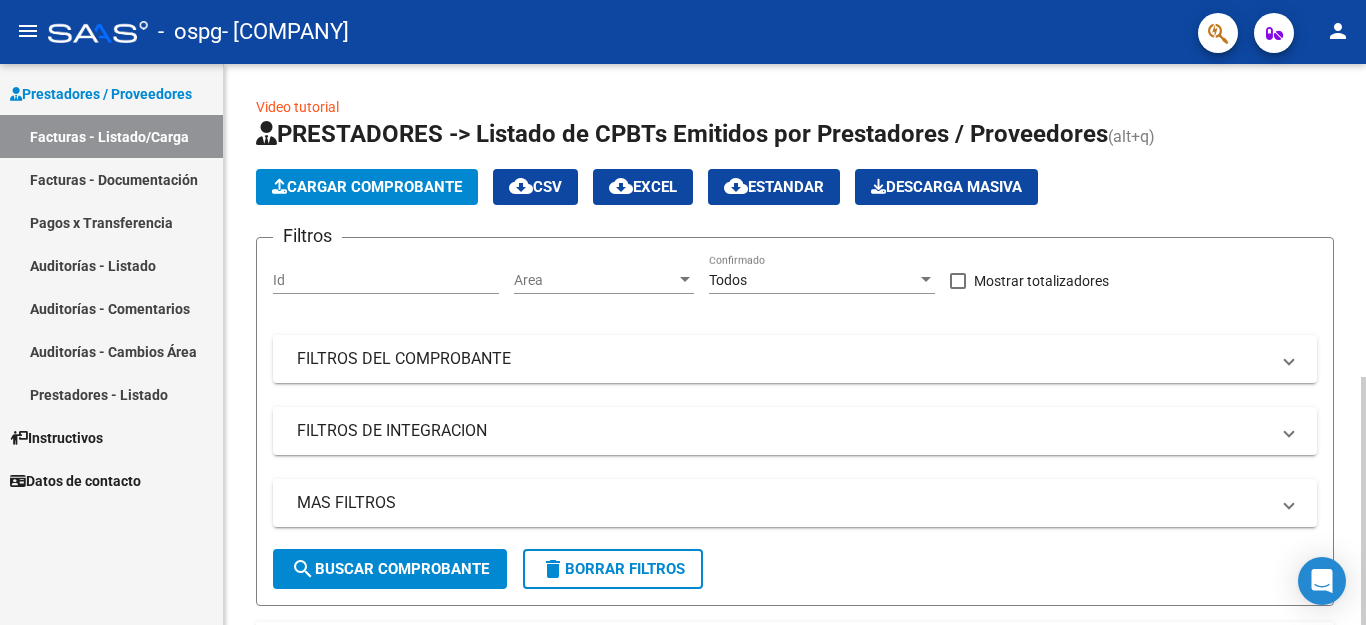 click on "Cargar Comprobante" 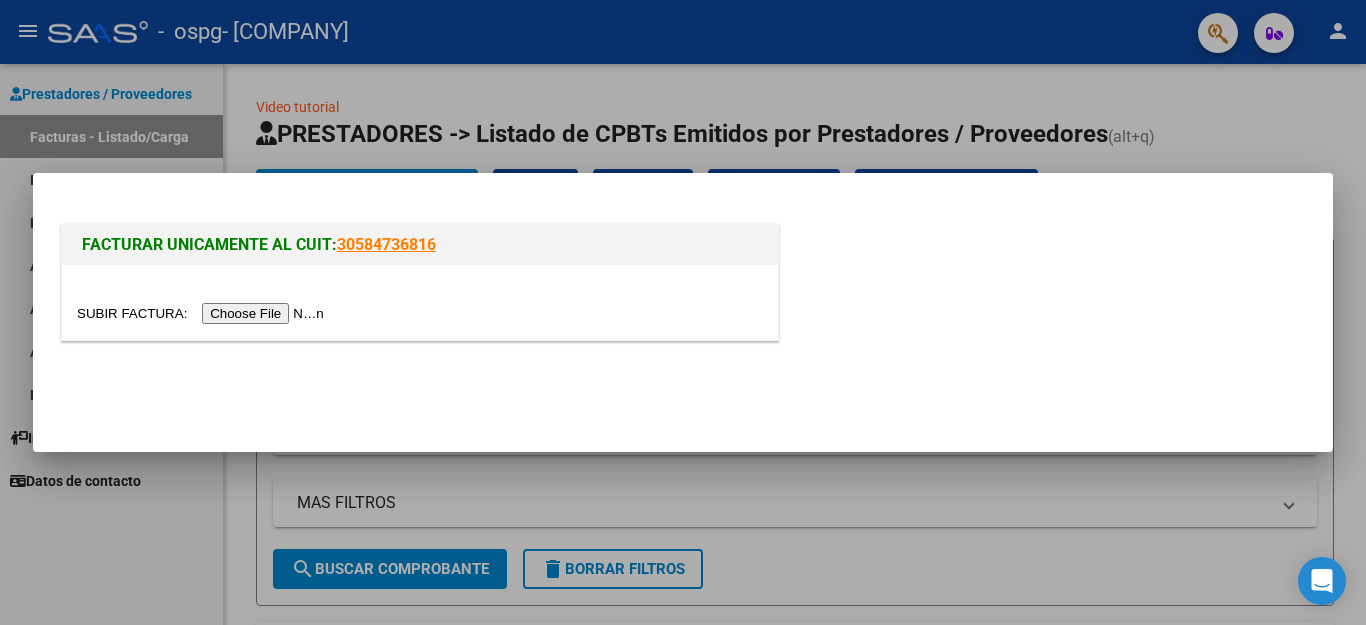 click at bounding box center (203, 313) 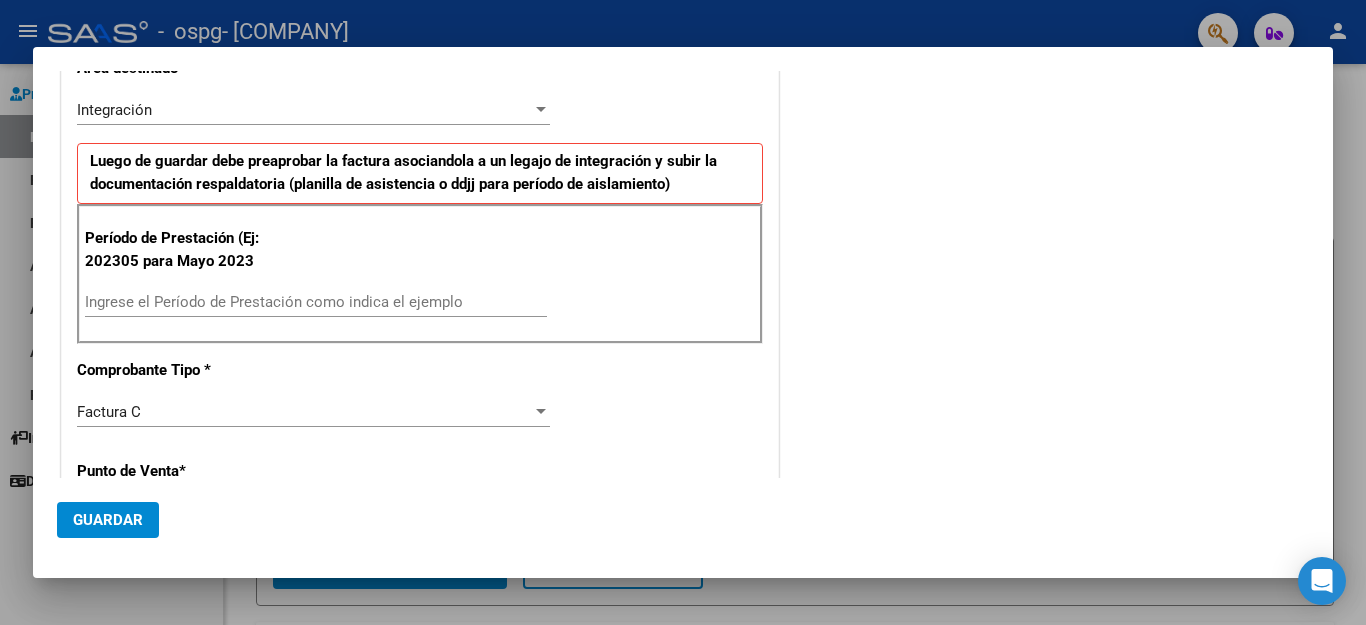 scroll, scrollTop: 502, scrollLeft: 0, axis: vertical 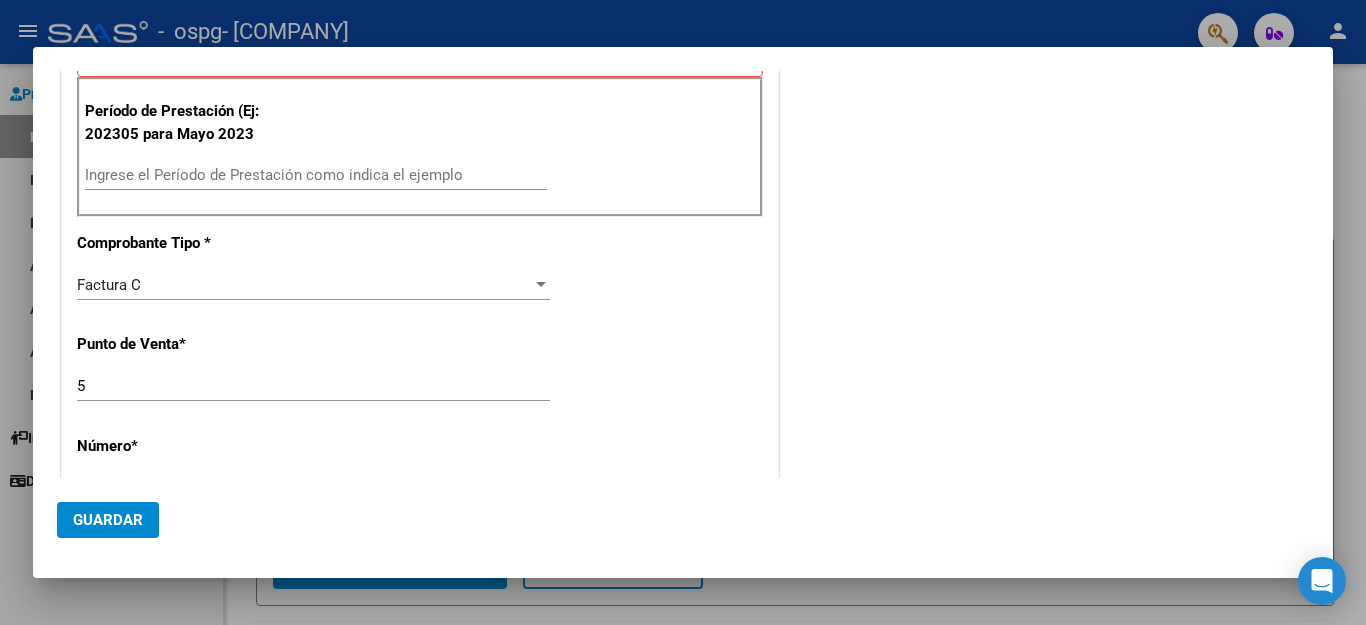 click on "Ingrese el Período de Prestación como indica el ejemplo" at bounding box center (316, 175) 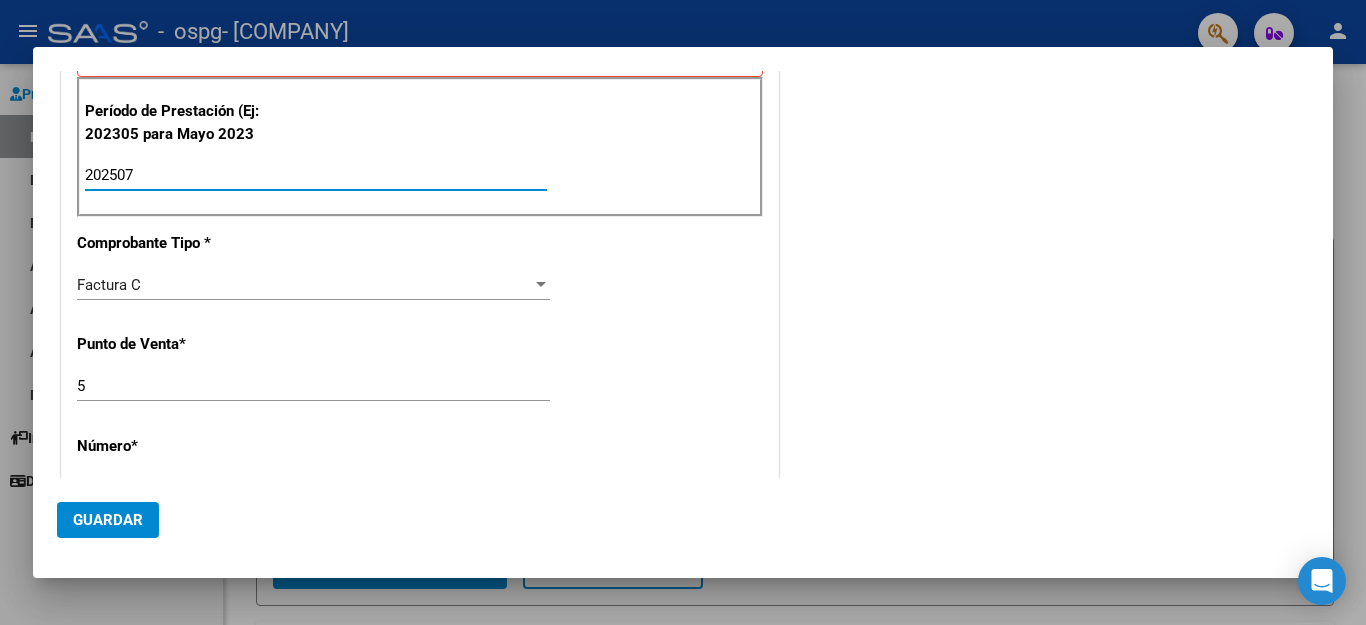 type on "202507" 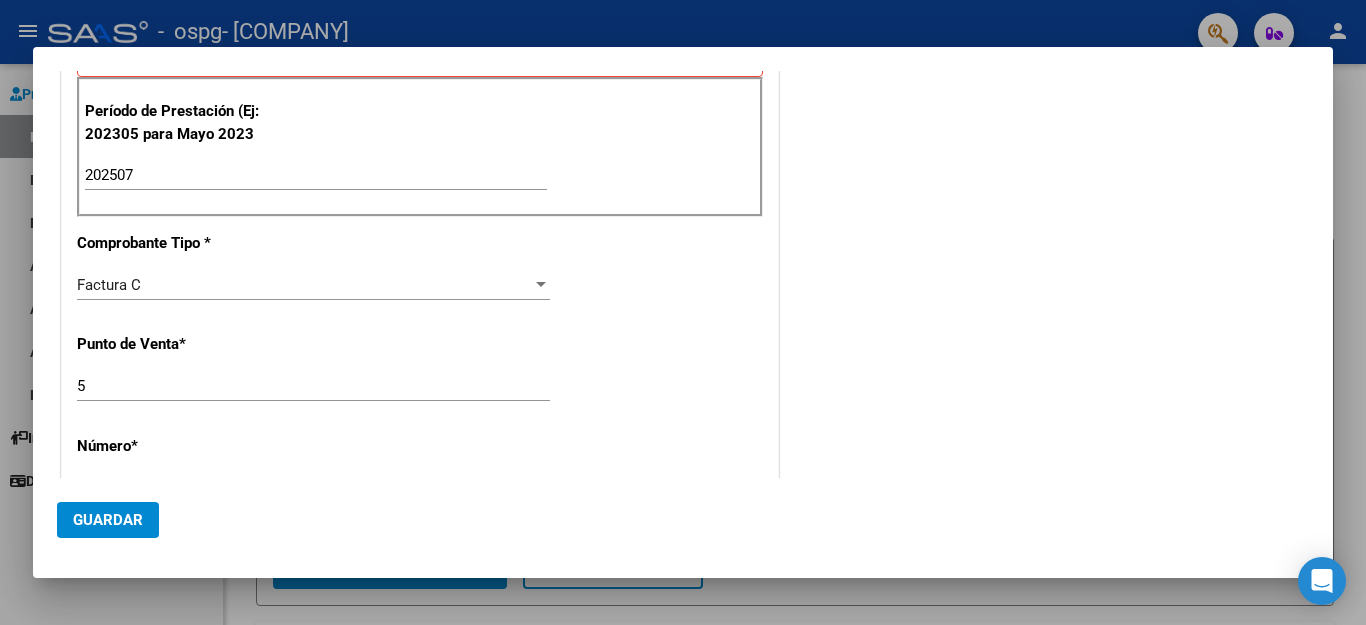 drag, startPoint x: 990, startPoint y: 158, endPoint x: 978, endPoint y: 239, distance: 81.88406 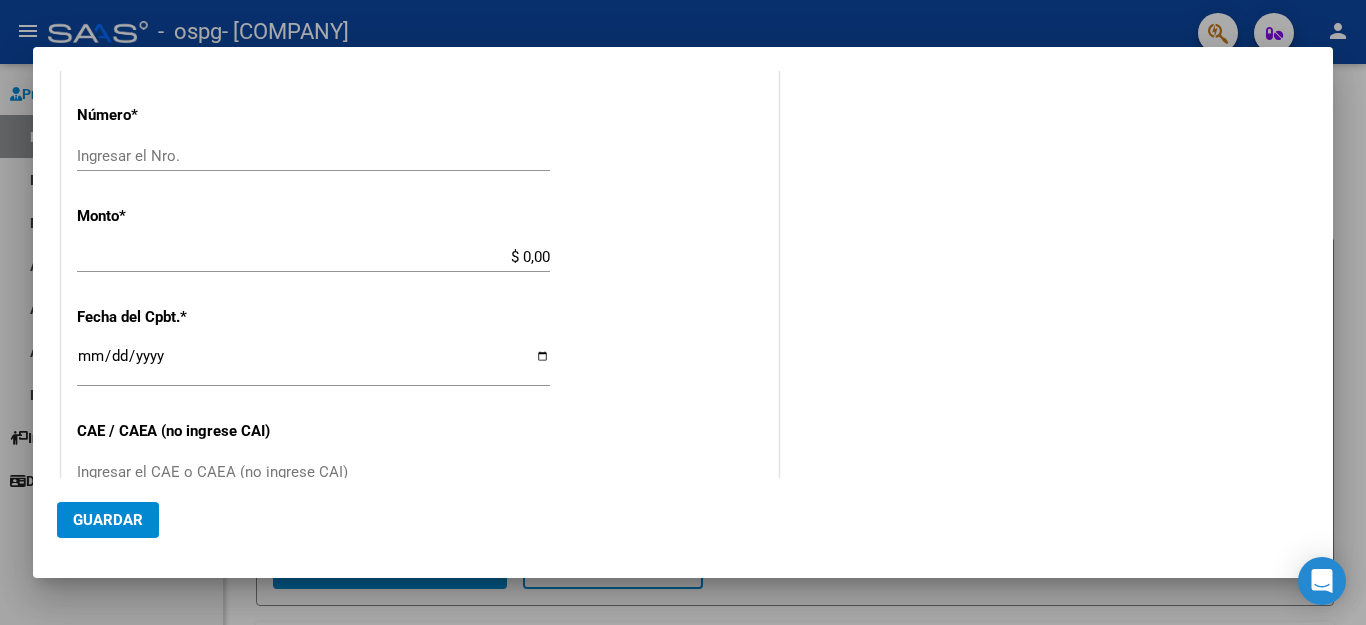 scroll, scrollTop: 915, scrollLeft: 0, axis: vertical 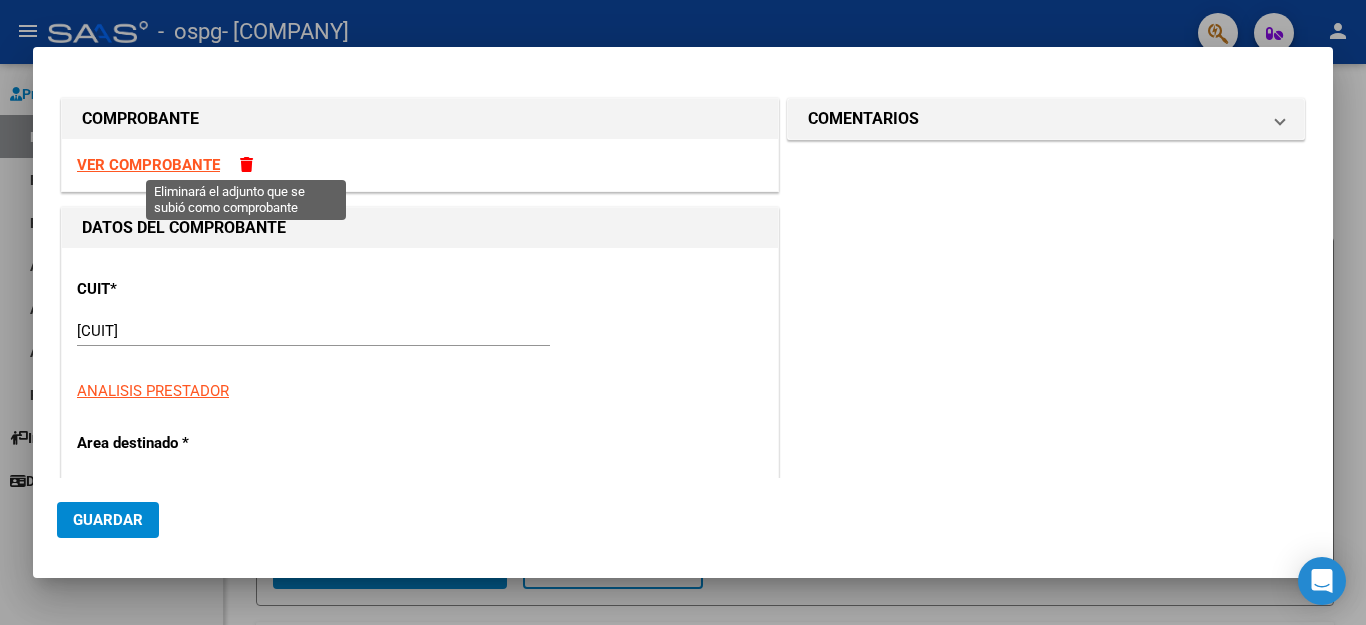 click at bounding box center [246, 164] 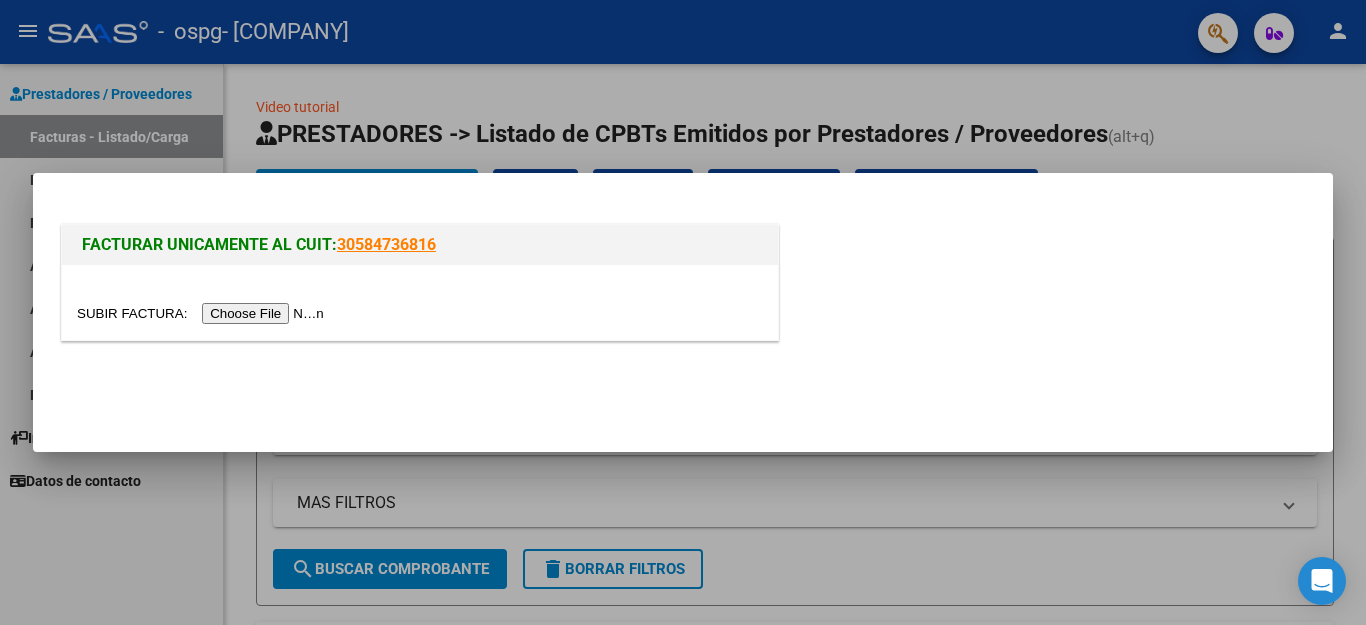 click at bounding box center [203, 313] 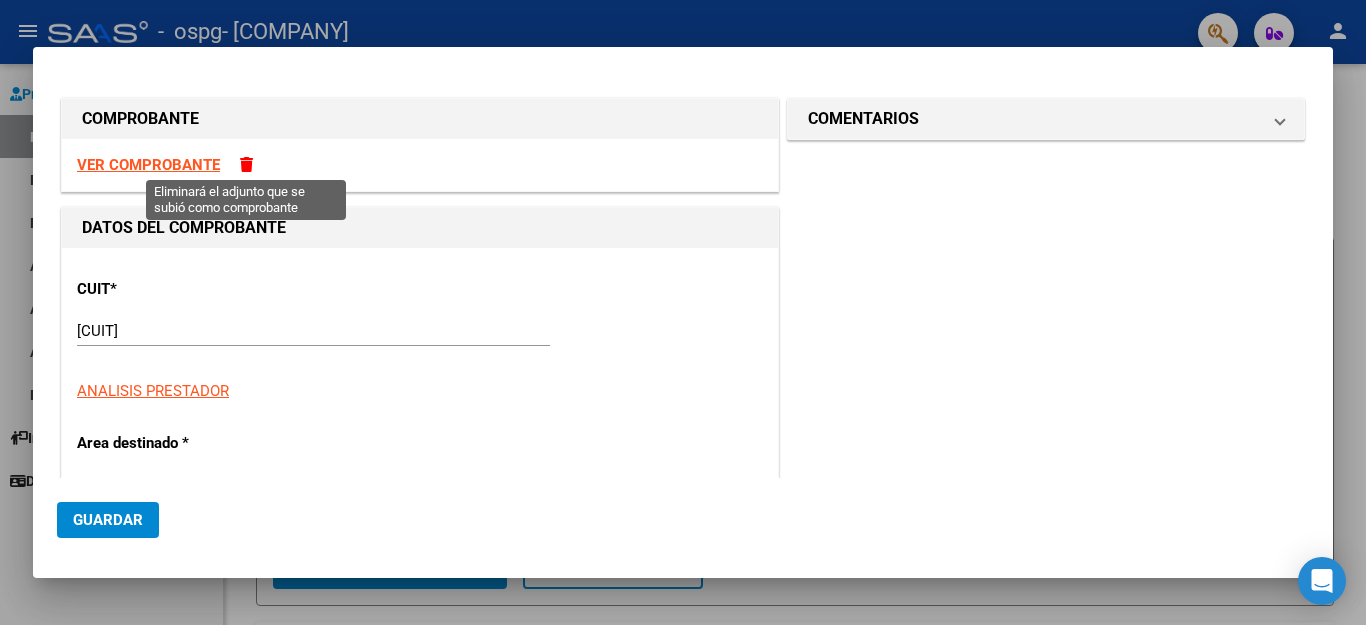 click at bounding box center (246, 164) 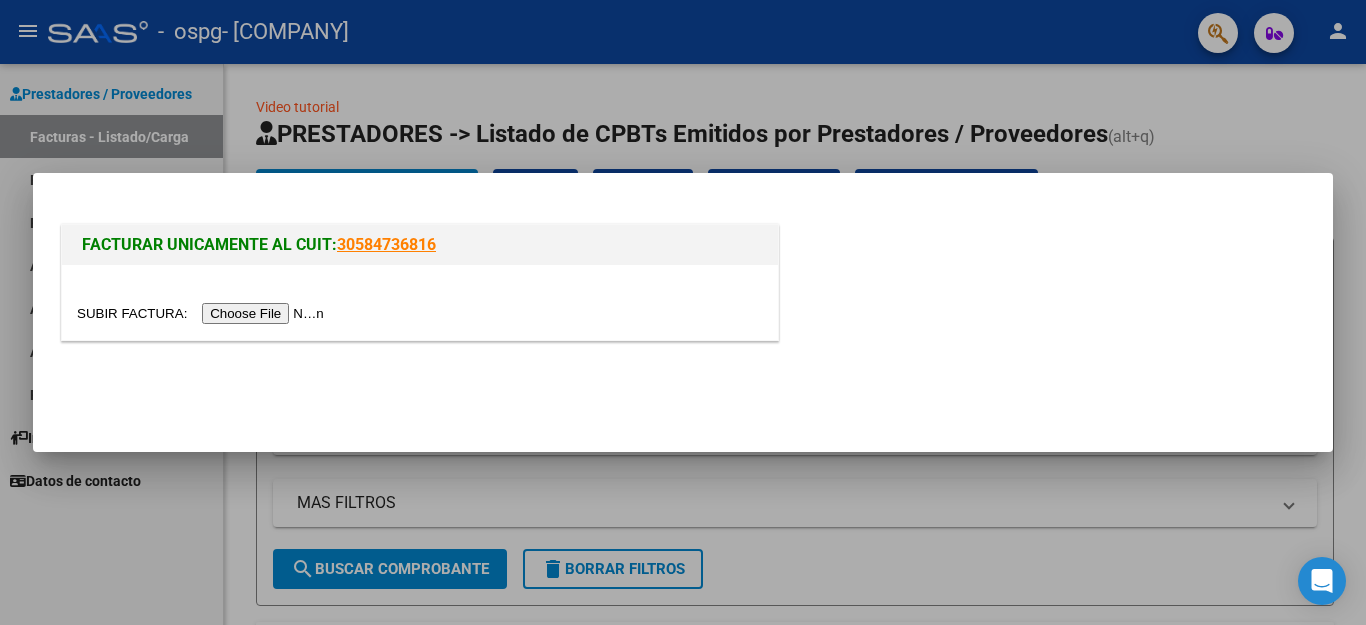 click at bounding box center (203, 313) 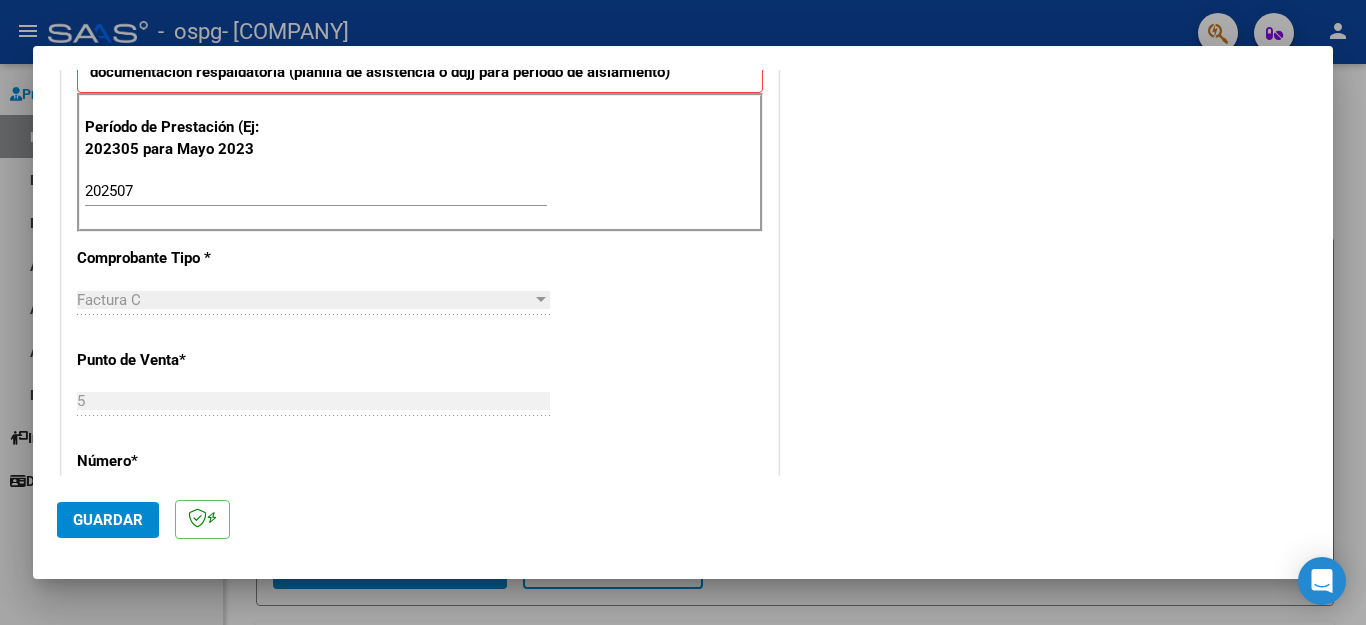 scroll, scrollTop: 574, scrollLeft: 0, axis: vertical 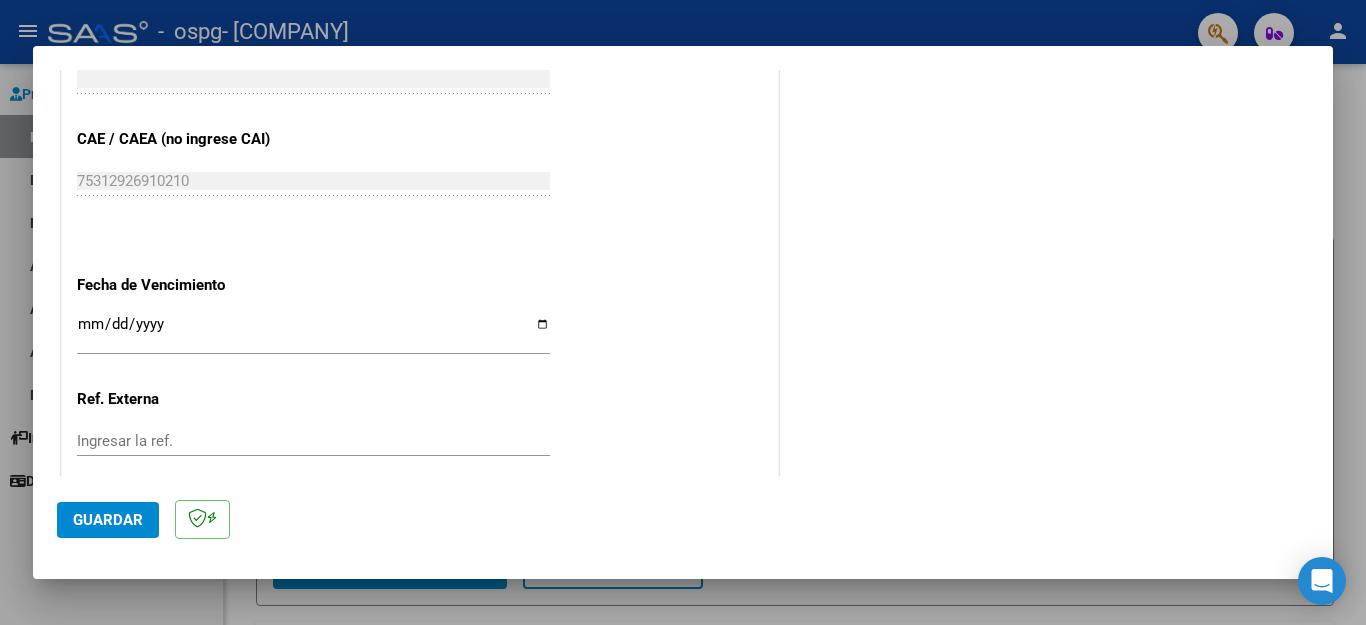 click on "Ingresar la fecha" at bounding box center [313, 332] 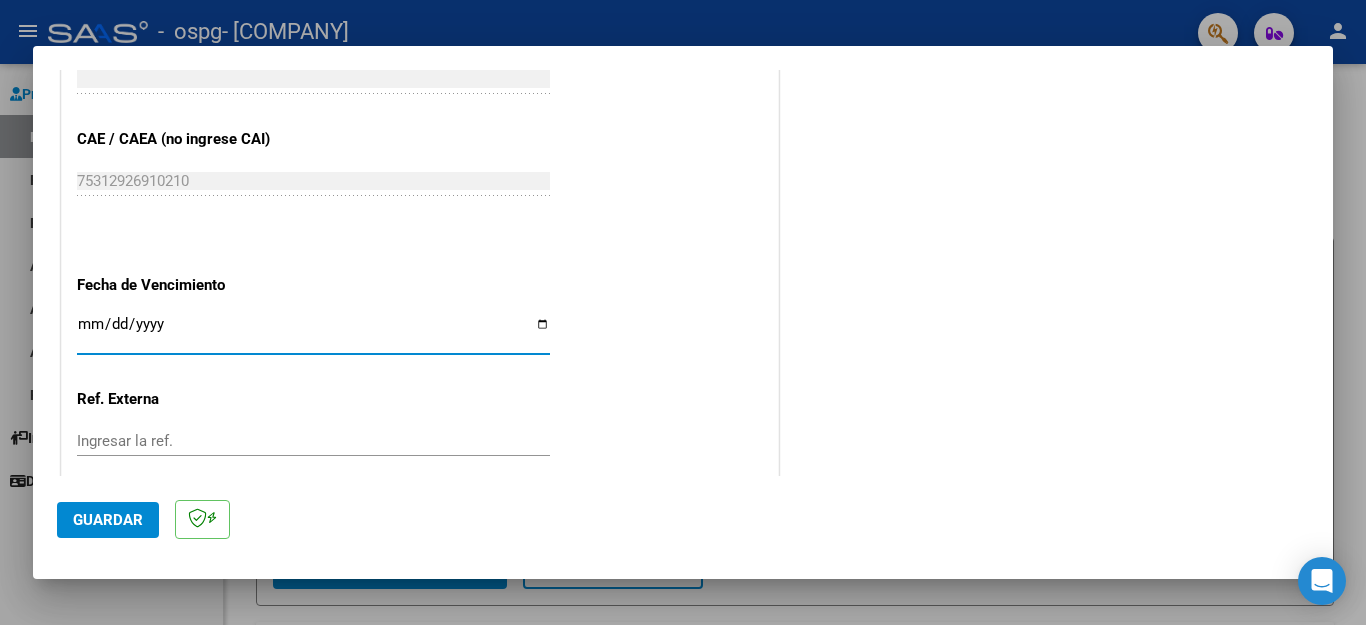 click on "Ingresar la fecha" at bounding box center [313, 332] 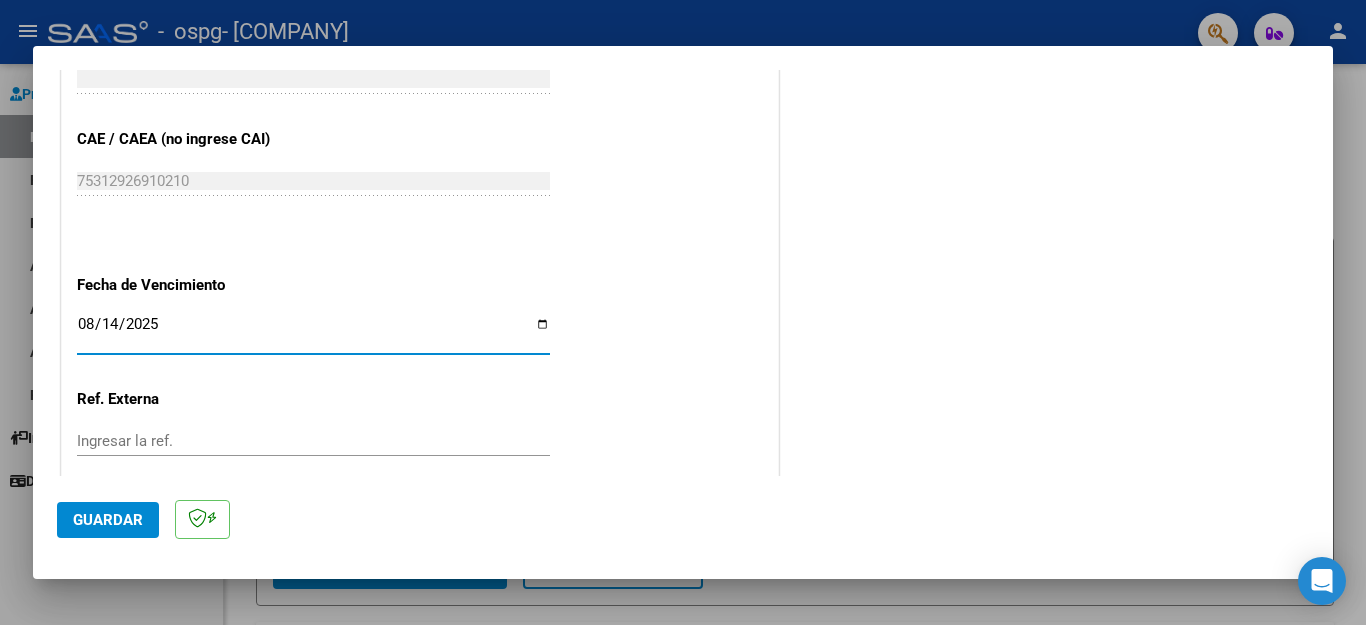 drag, startPoint x: 635, startPoint y: 316, endPoint x: 646, endPoint y: 409, distance: 93.64828 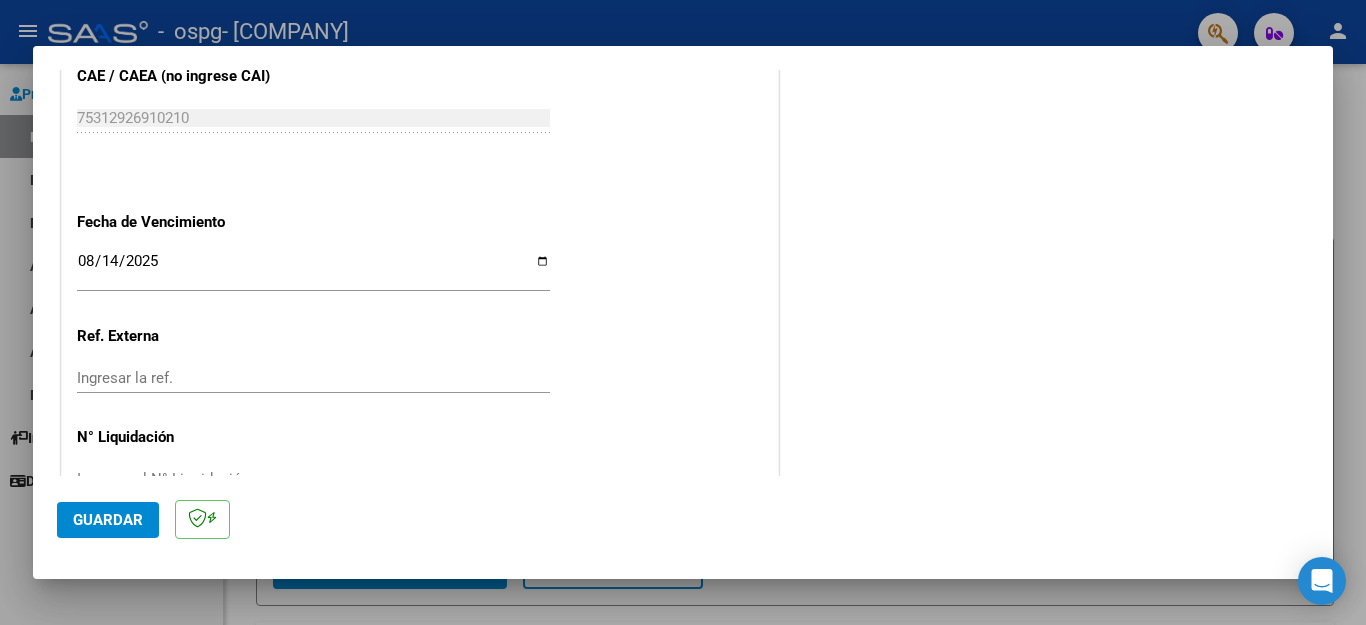 scroll, scrollTop: 1292, scrollLeft: 0, axis: vertical 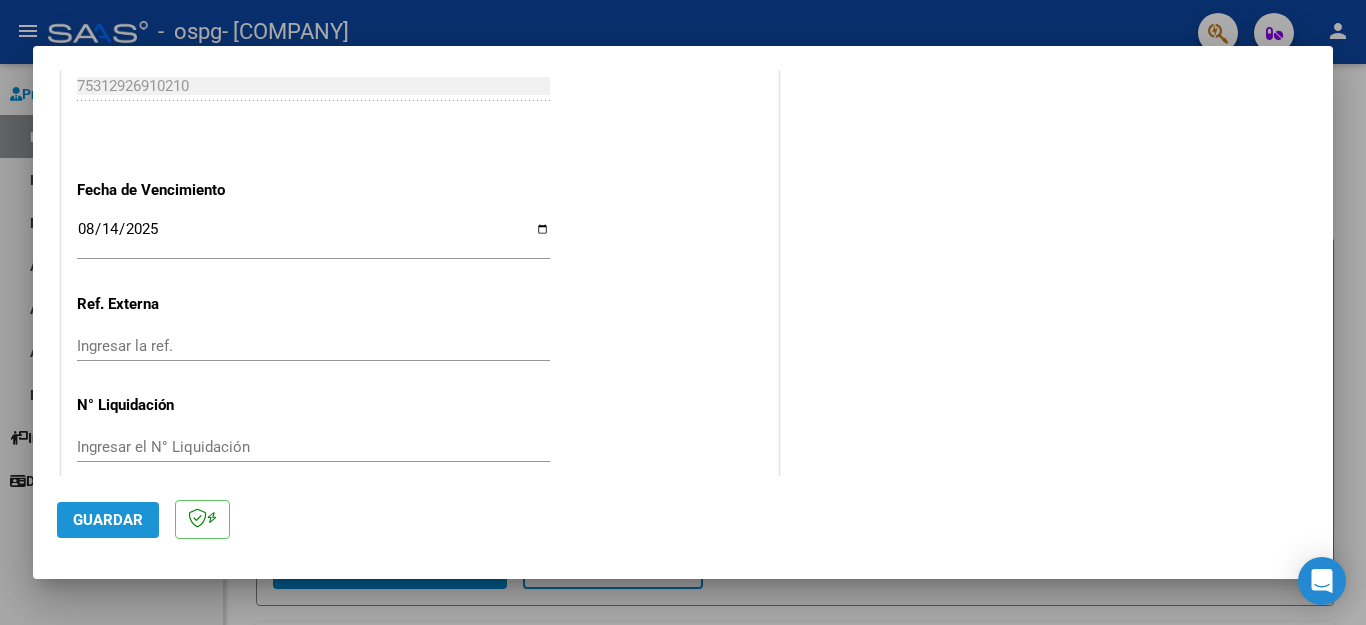 click on "Guardar" 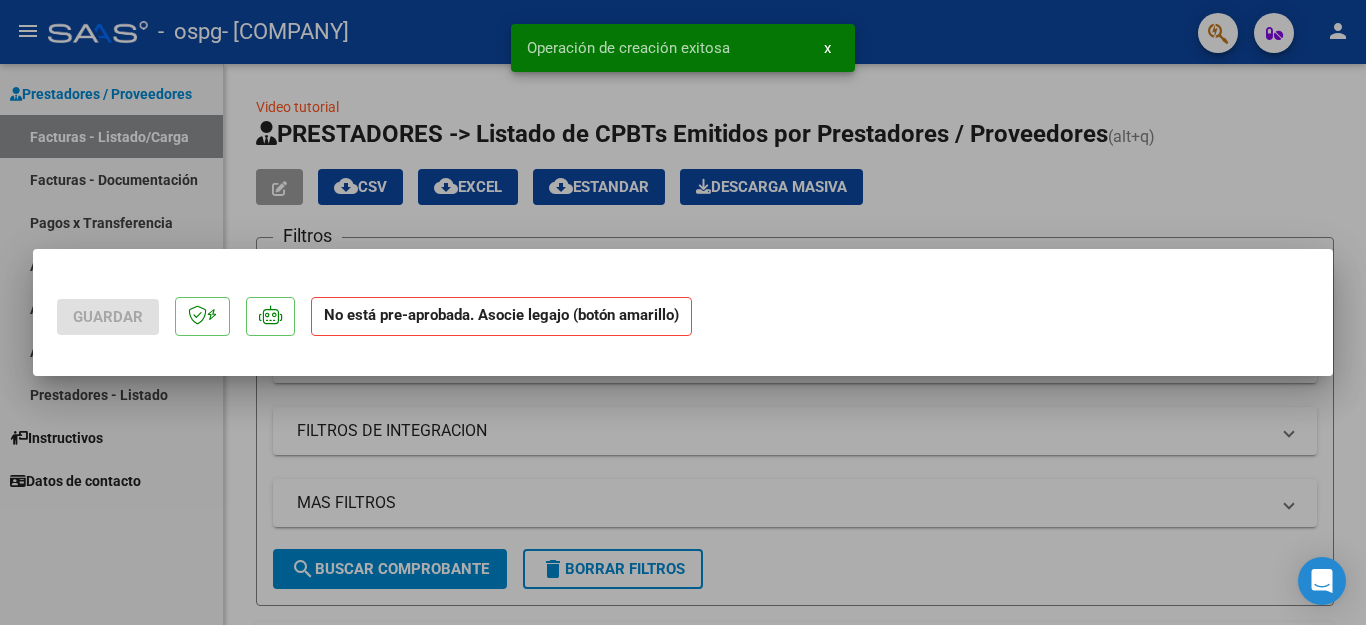 scroll, scrollTop: 0, scrollLeft: 0, axis: both 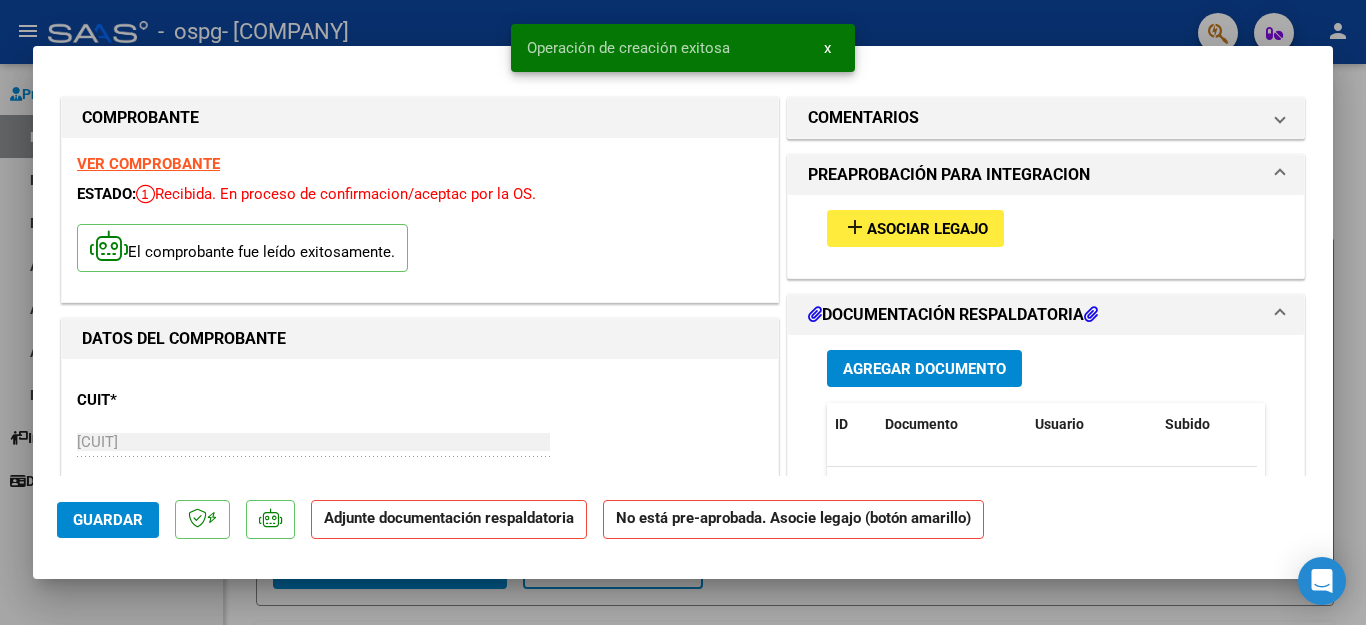 click on "Asociar Legajo" at bounding box center [927, 229] 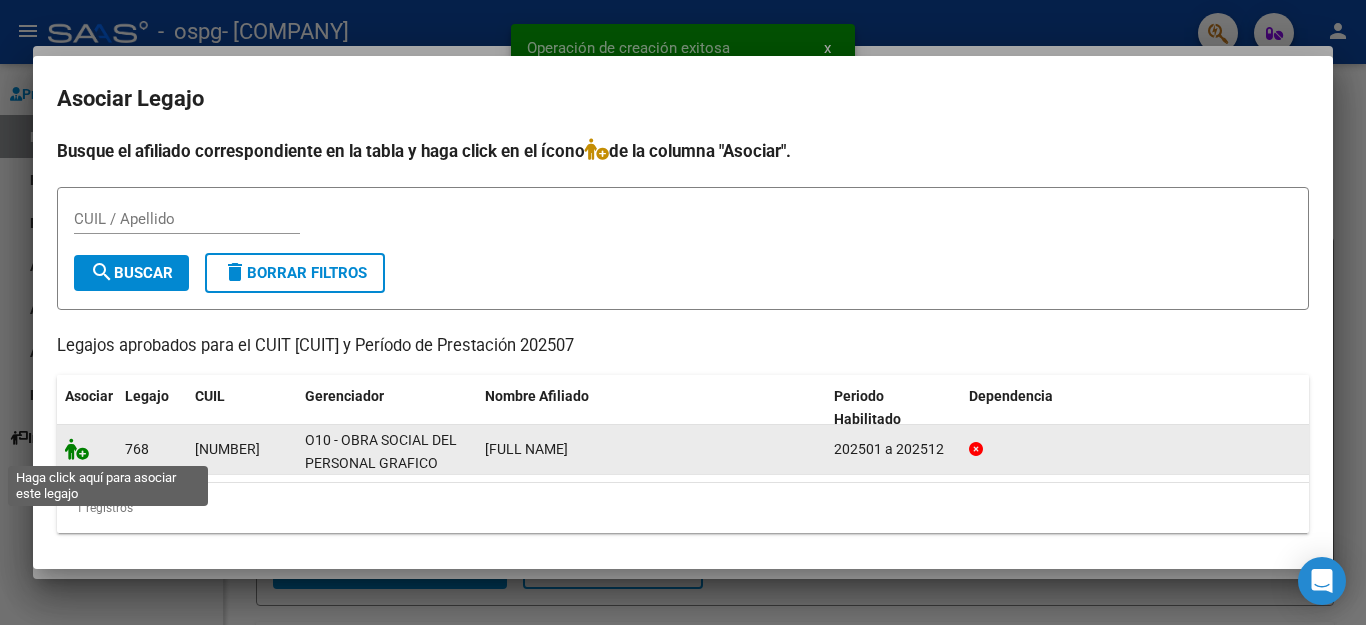 click 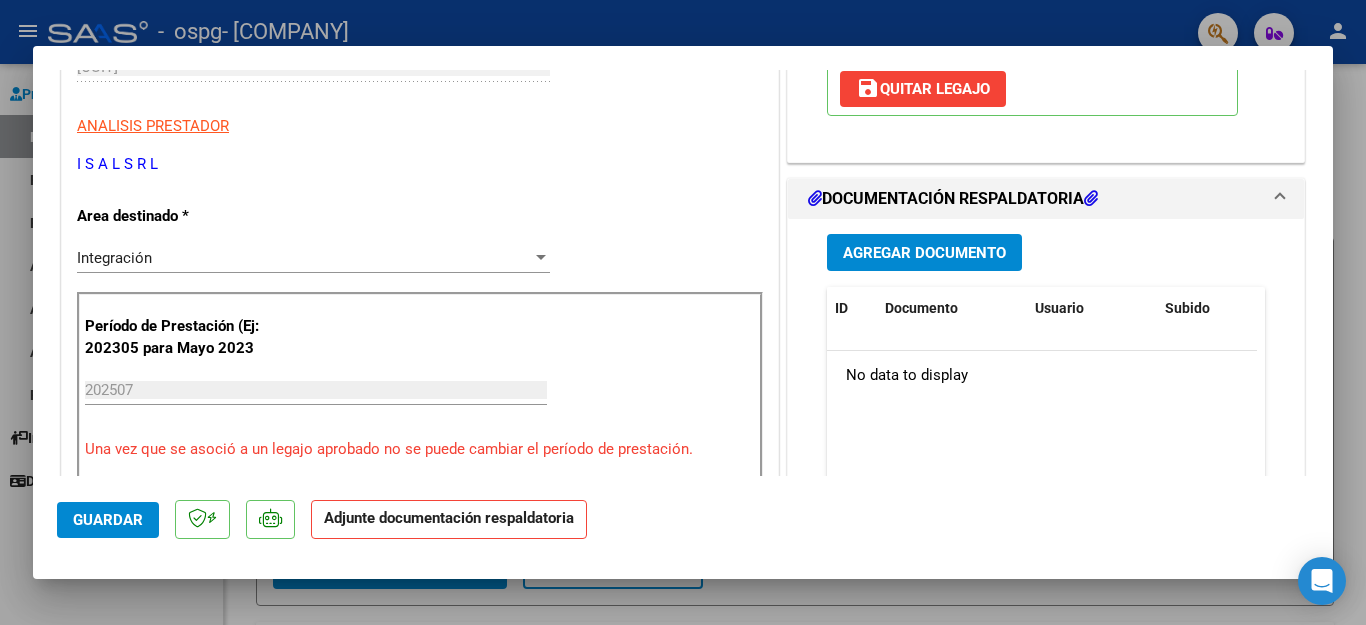 scroll, scrollTop: 466, scrollLeft: 0, axis: vertical 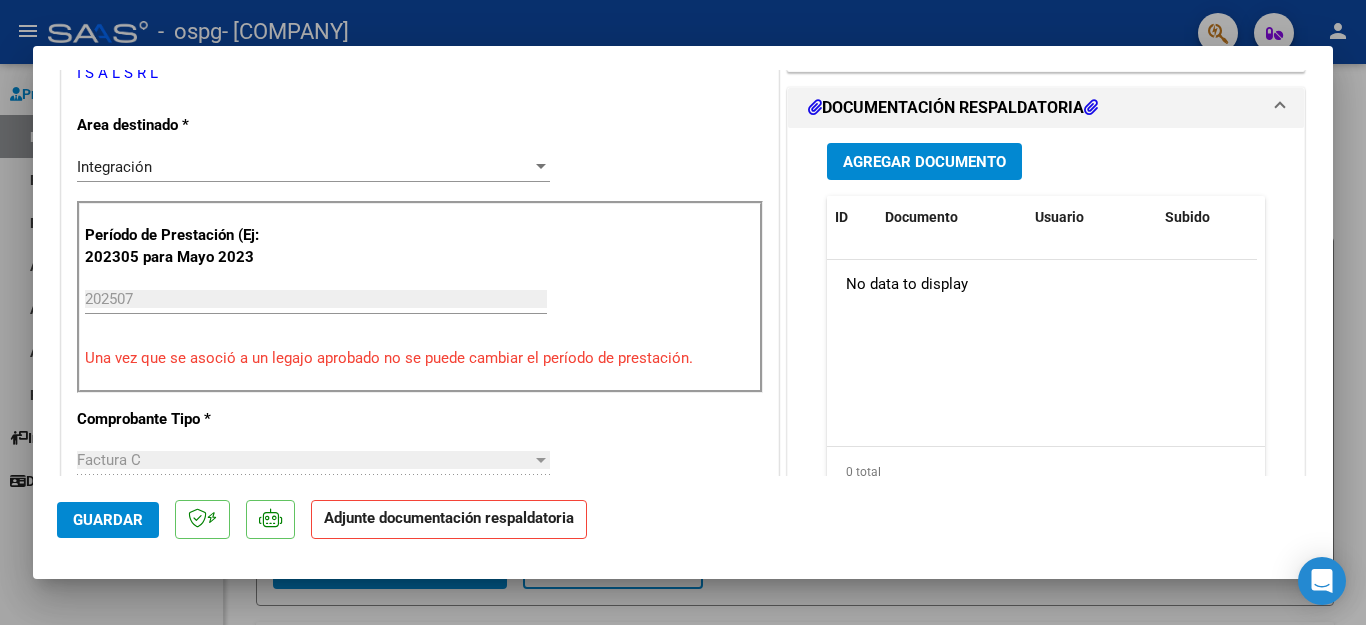 click on "Agregar Documento" at bounding box center [924, 162] 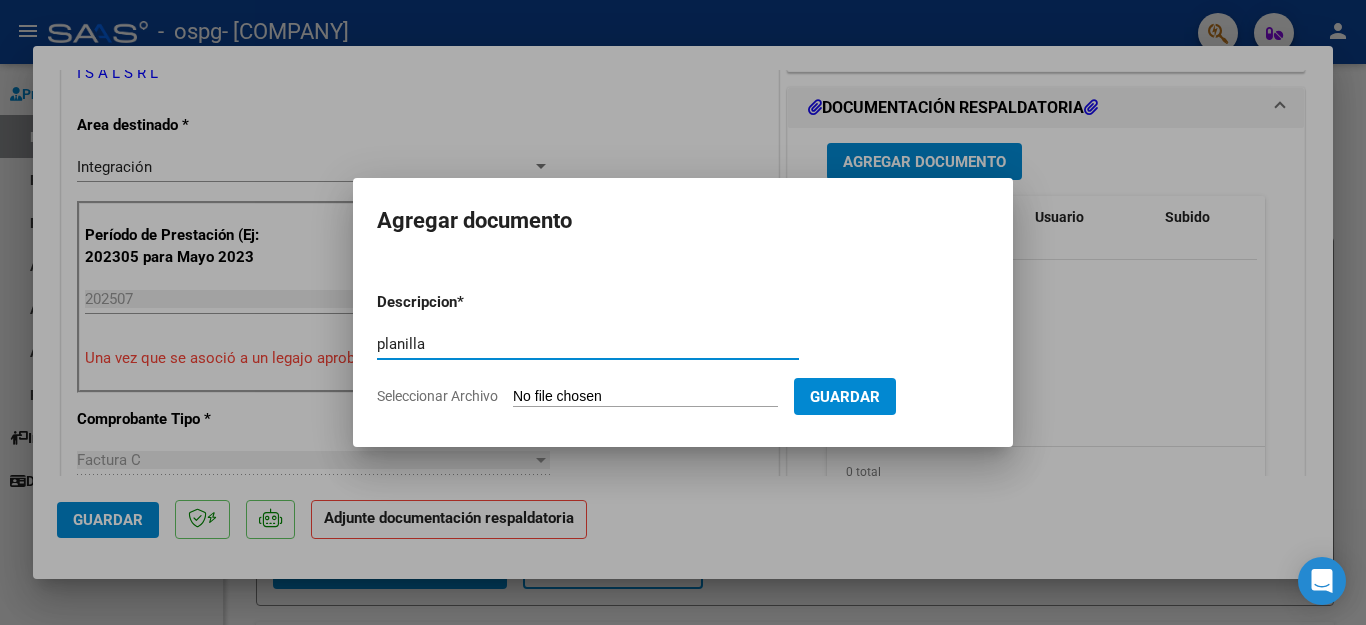 type on "planilla" 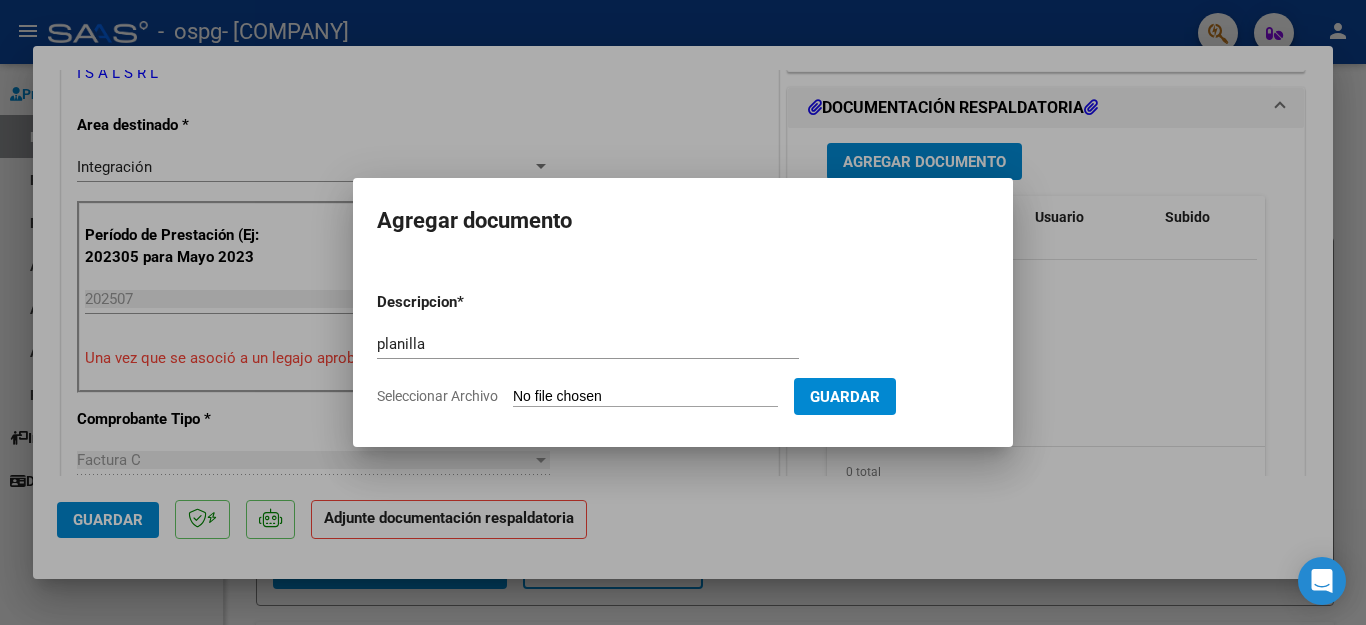 type on "C:\fakepath\[FILENAME].pdf" 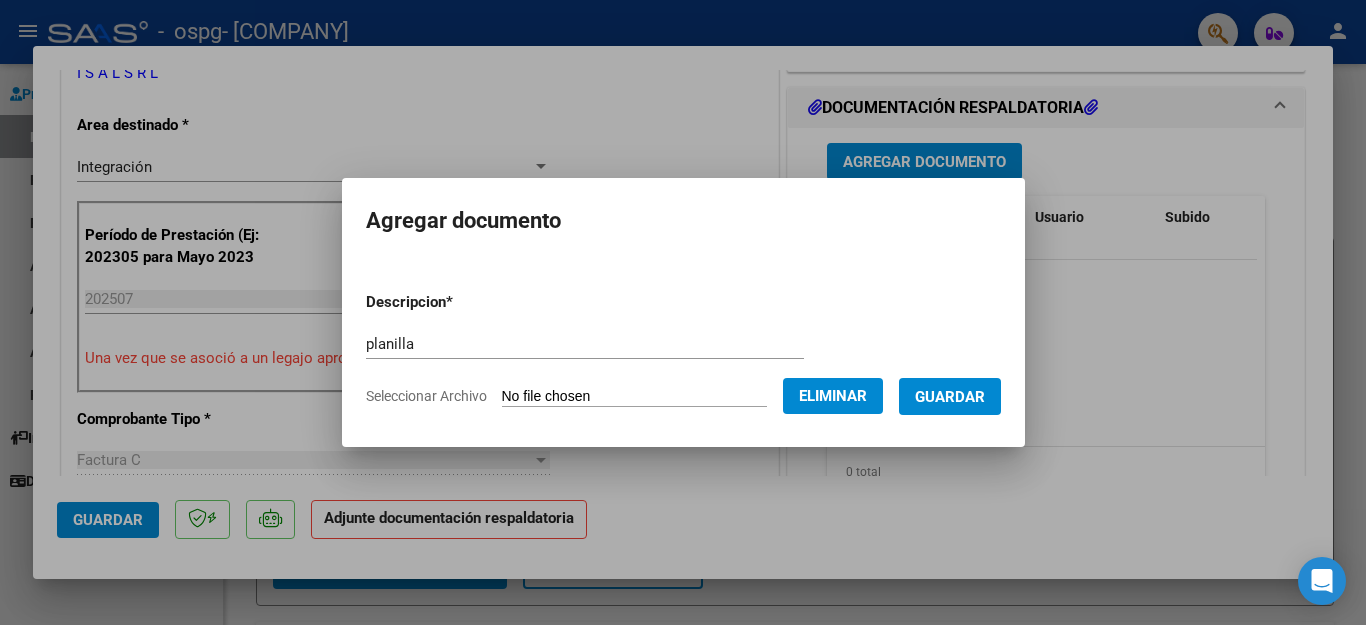 click on "Guardar" at bounding box center (950, 397) 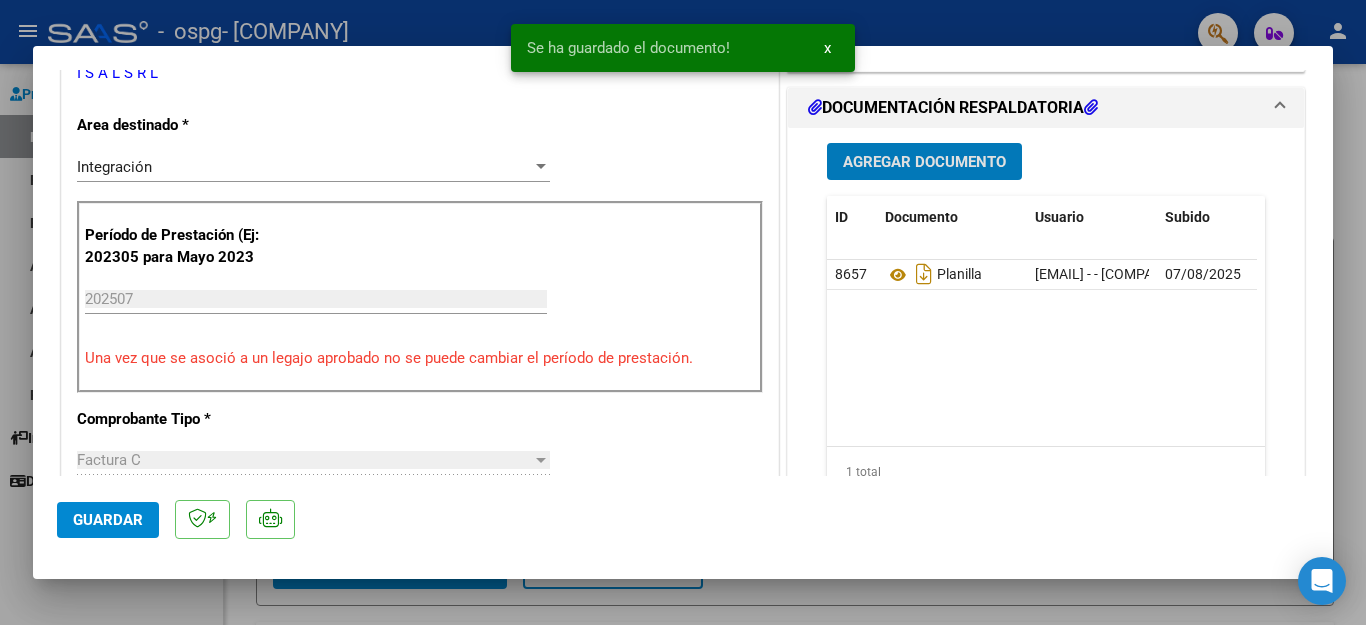 click on "Guardar" 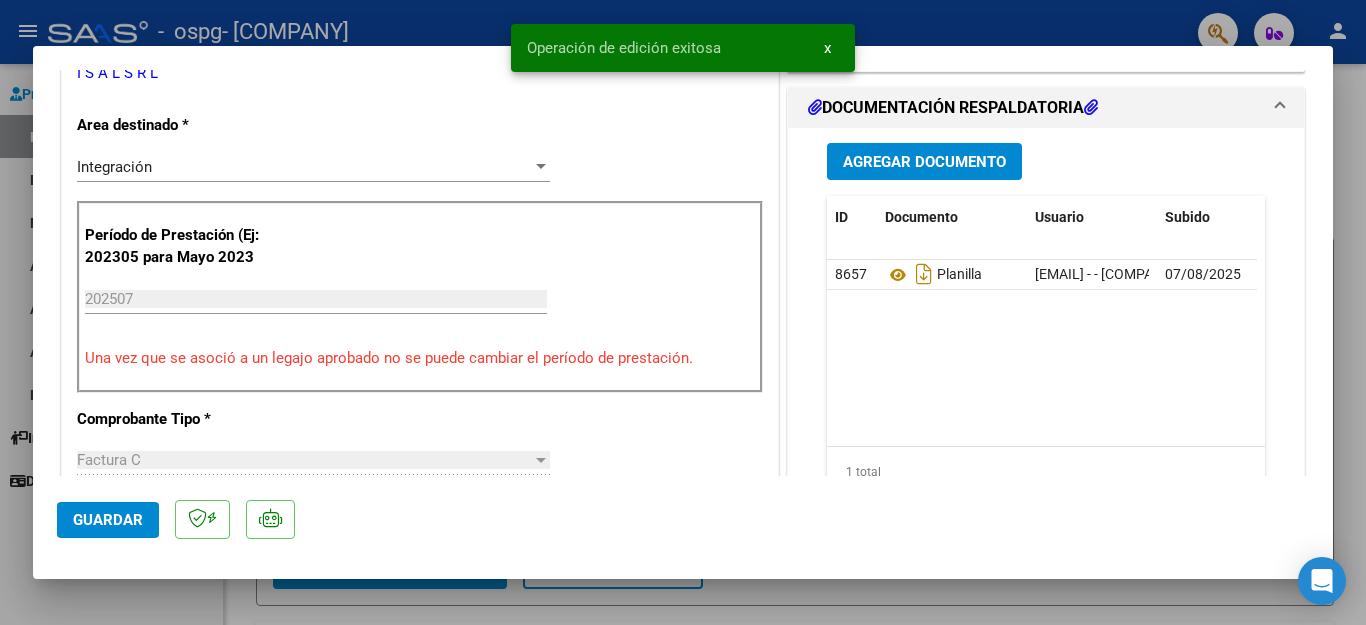click at bounding box center (683, 312) 